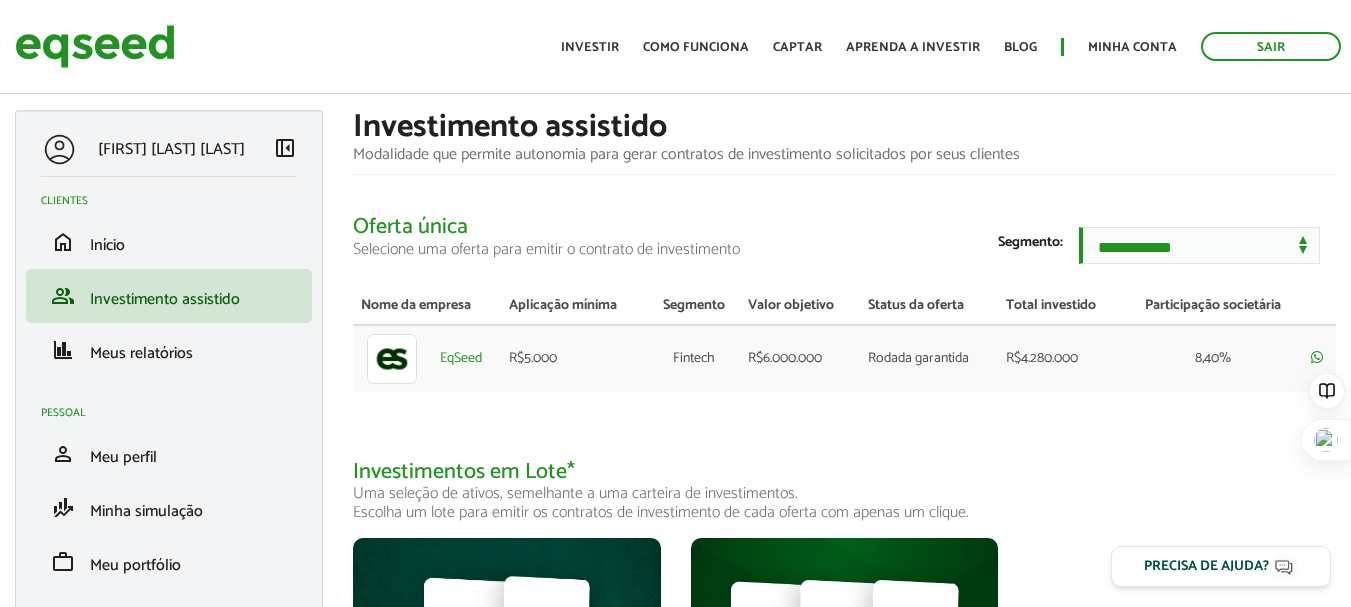 scroll, scrollTop: 0, scrollLeft: 0, axis: both 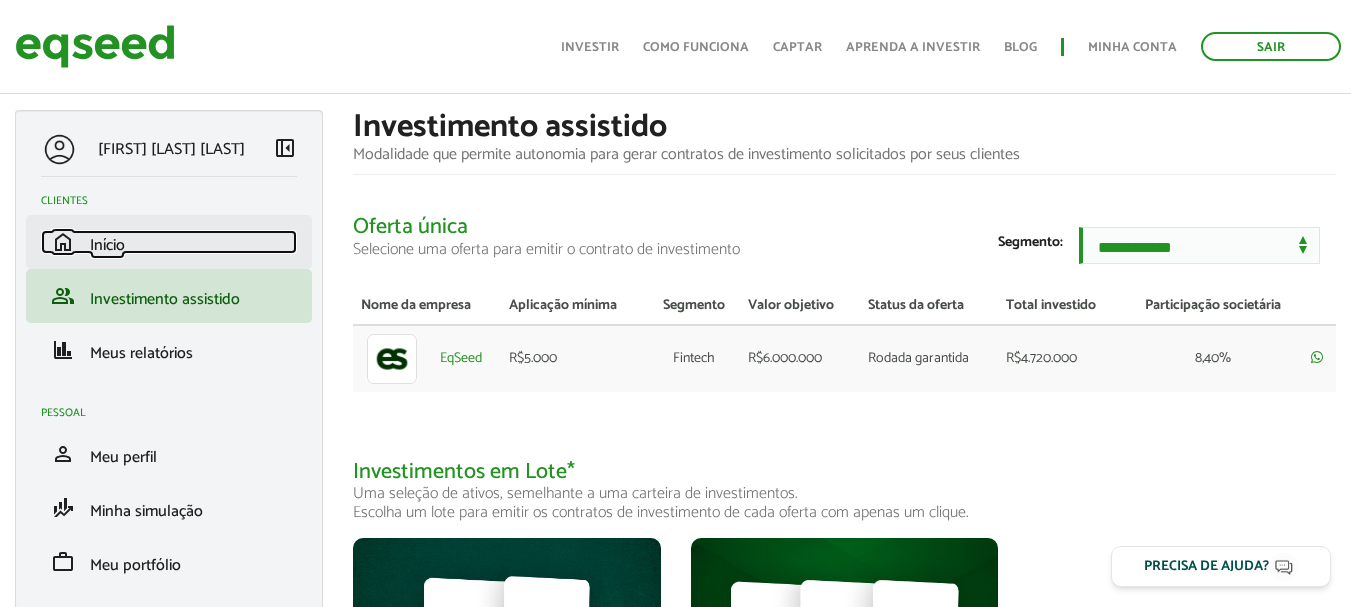 click on "Início" at bounding box center (107, 245) 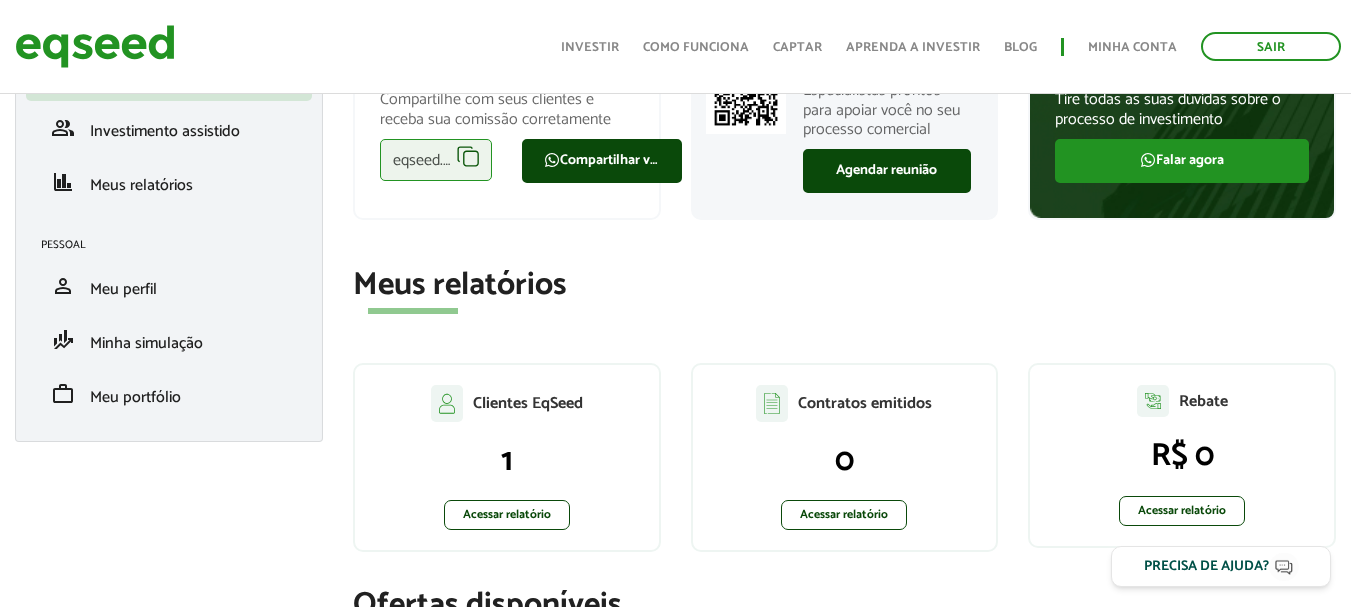 scroll, scrollTop: 200, scrollLeft: 0, axis: vertical 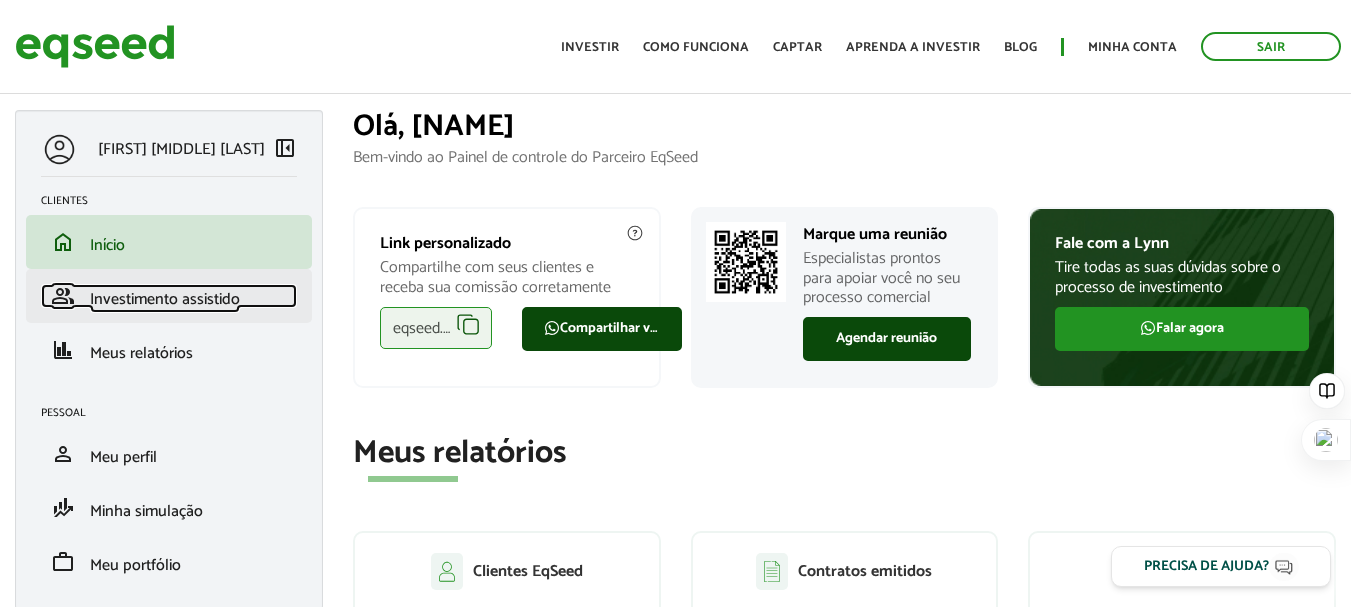 click on "Investimento assistido" at bounding box center (165, 299) 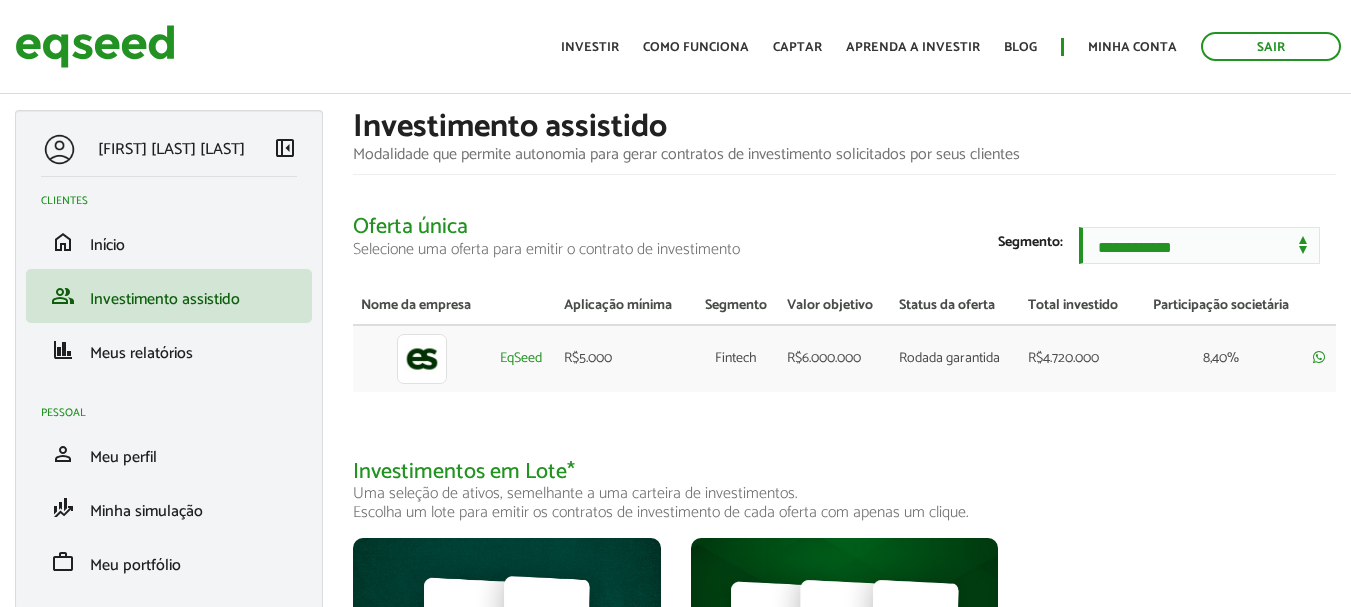 scroll, scrollTop: 0, scrollLeft: 0, axis: both 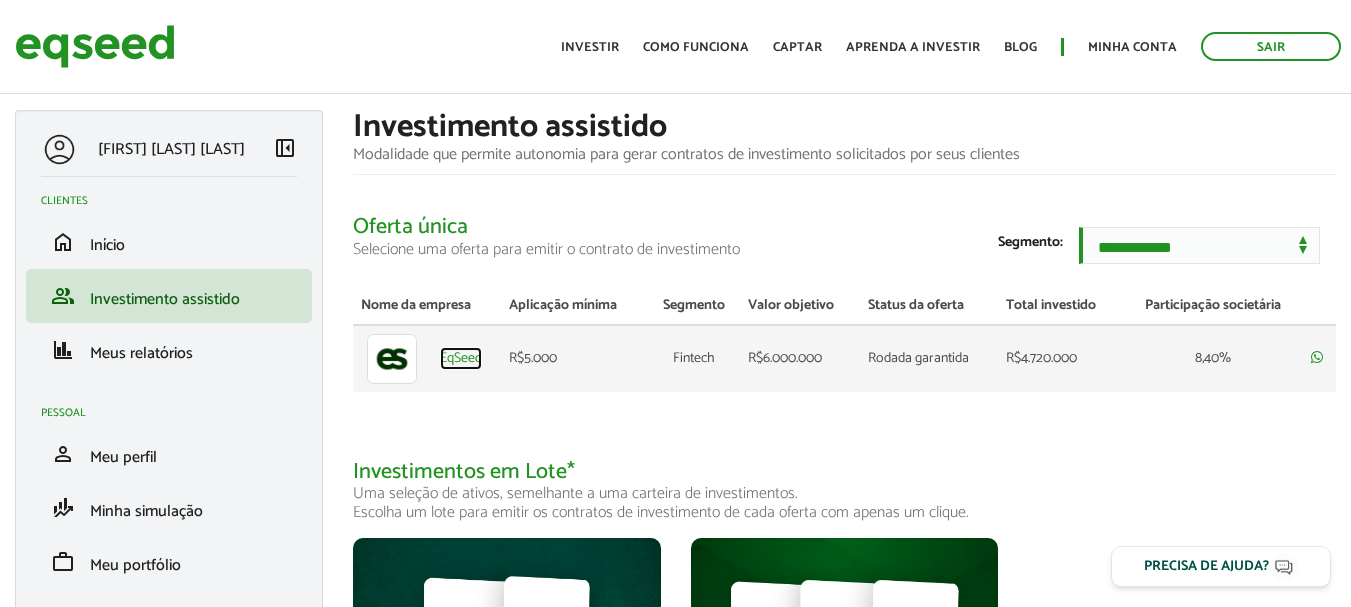 click on "EqSeed" at bounding box center [461, 359] 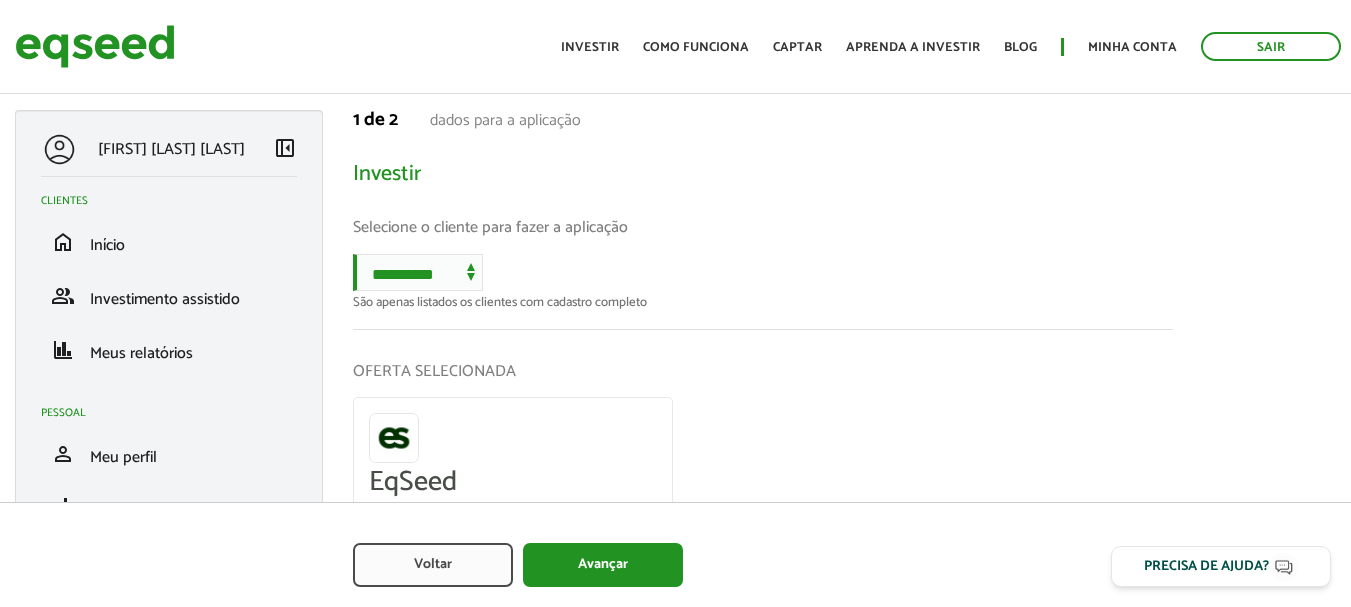 scroll, scrollTop: 0, scrollLeft: 0, axis: both 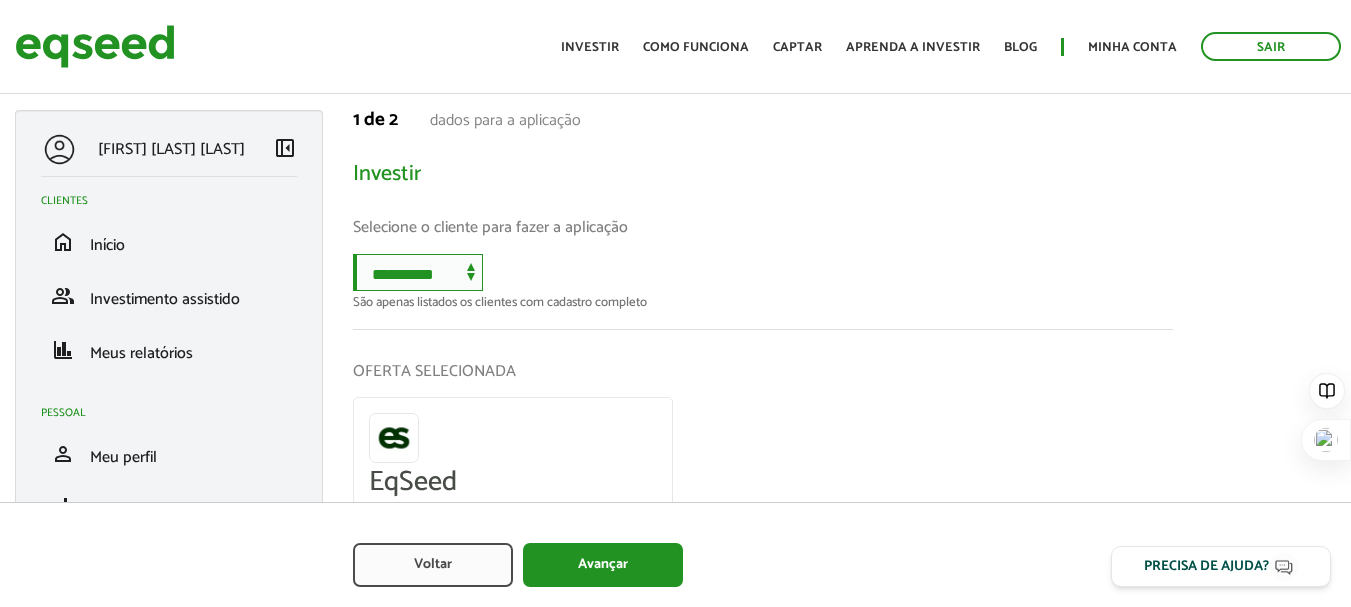 click on "**********" at bounding box center [418, 272] 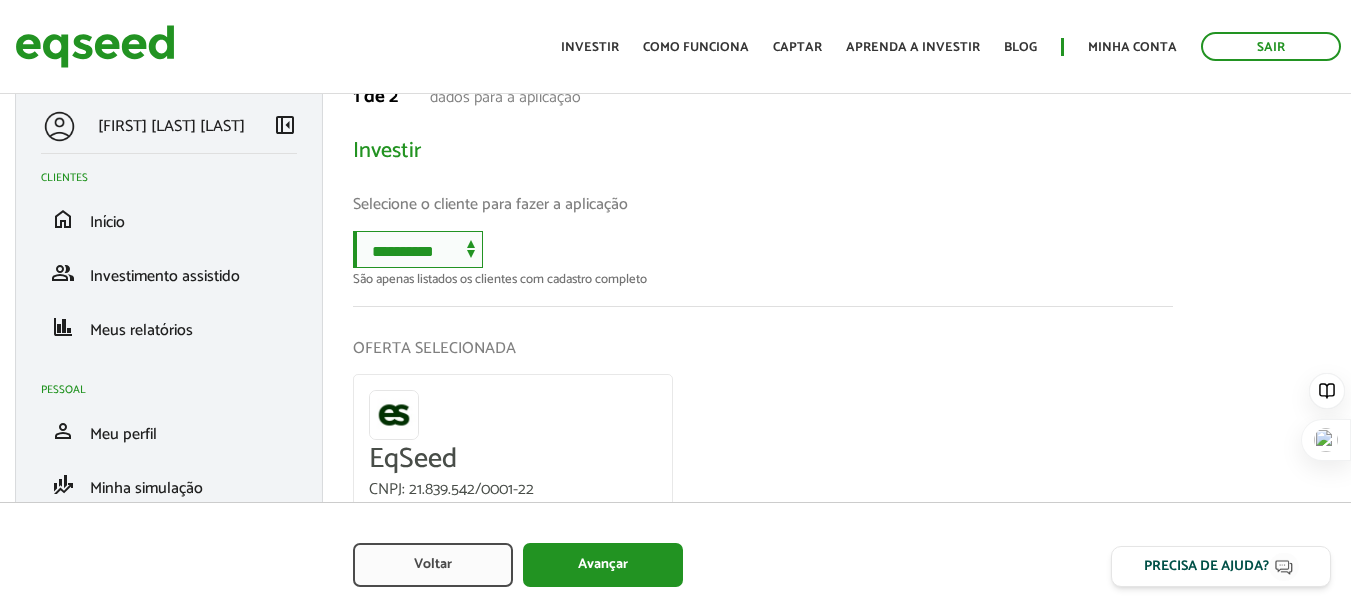 scroll, scrollTop: 0, scrollLeft: 0, axis: both 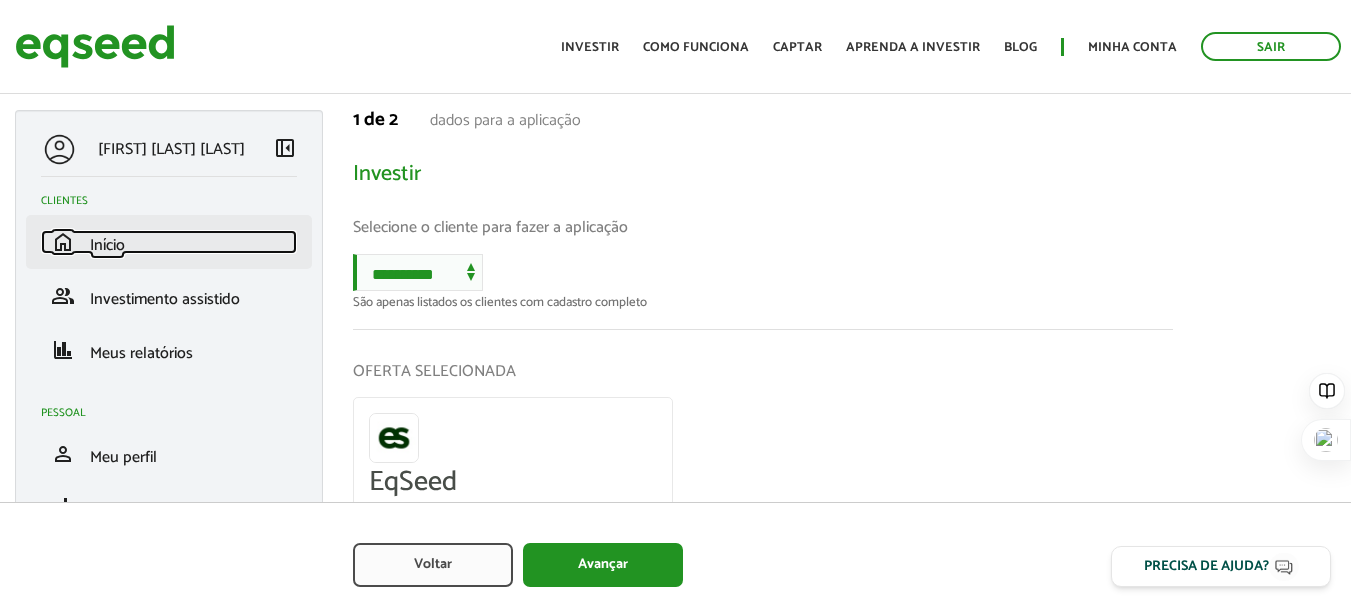 click on "home Início" at bounding box center [169, 242] 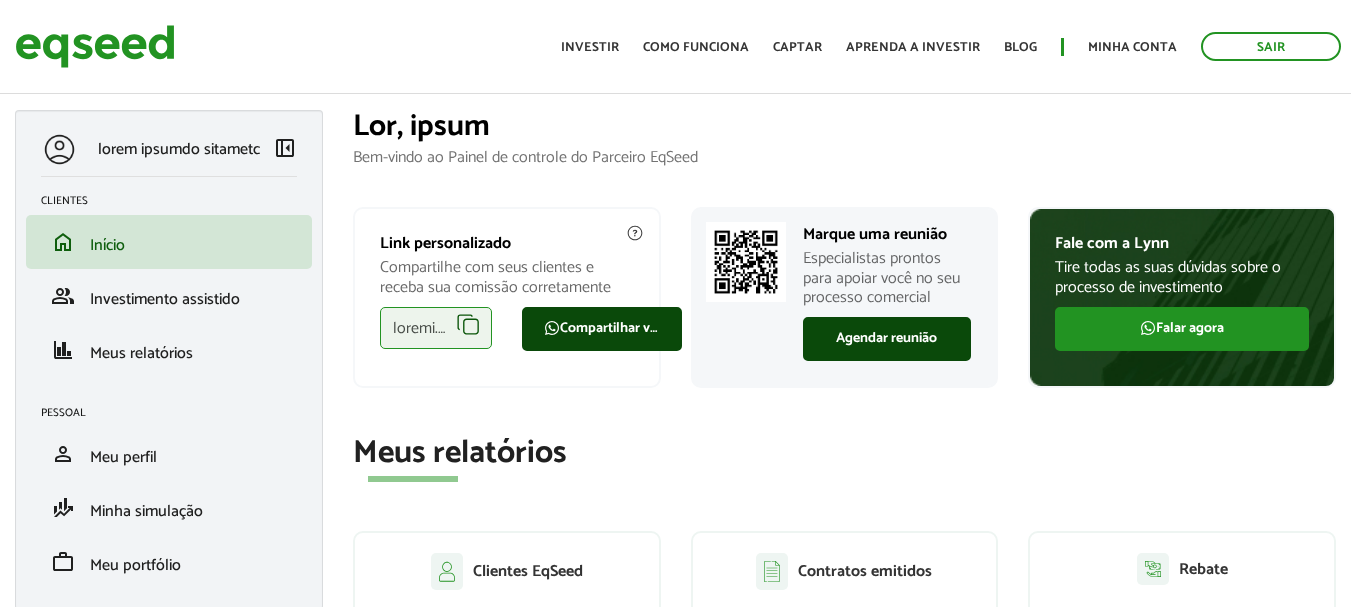 scroll, scrollTop: 0, scrollLeft: 0, axis: both 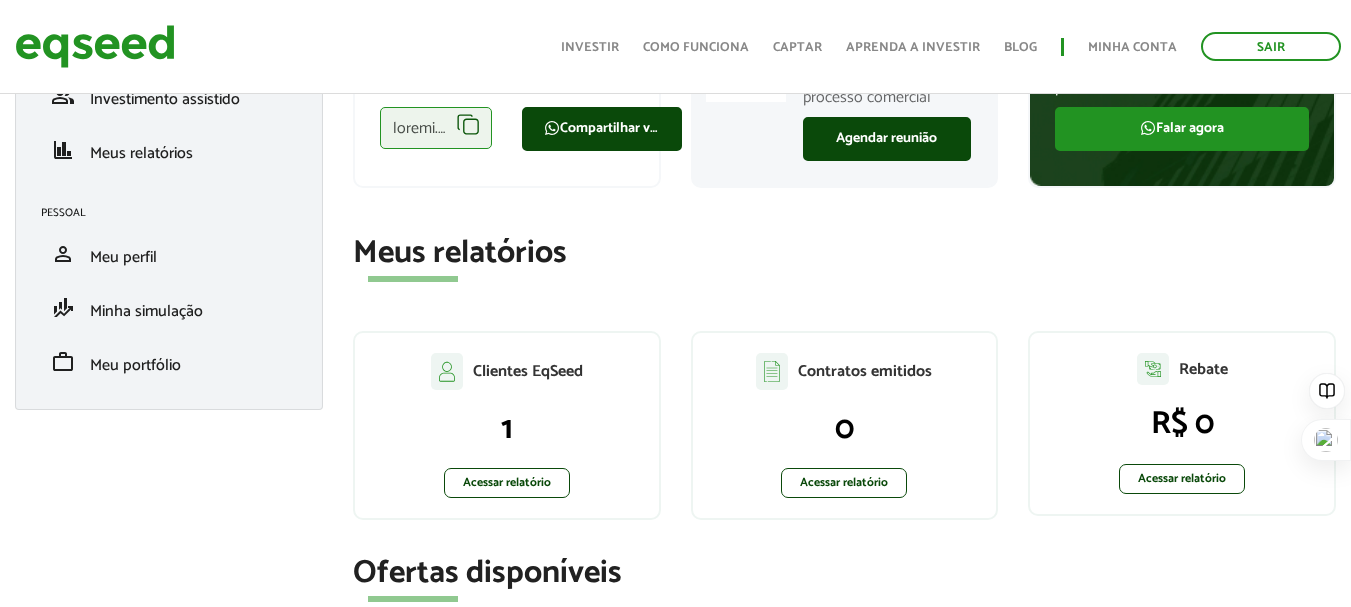 click on "Clientes EqSeed
1
Acessar relatório" at bounding box center (507, 425) 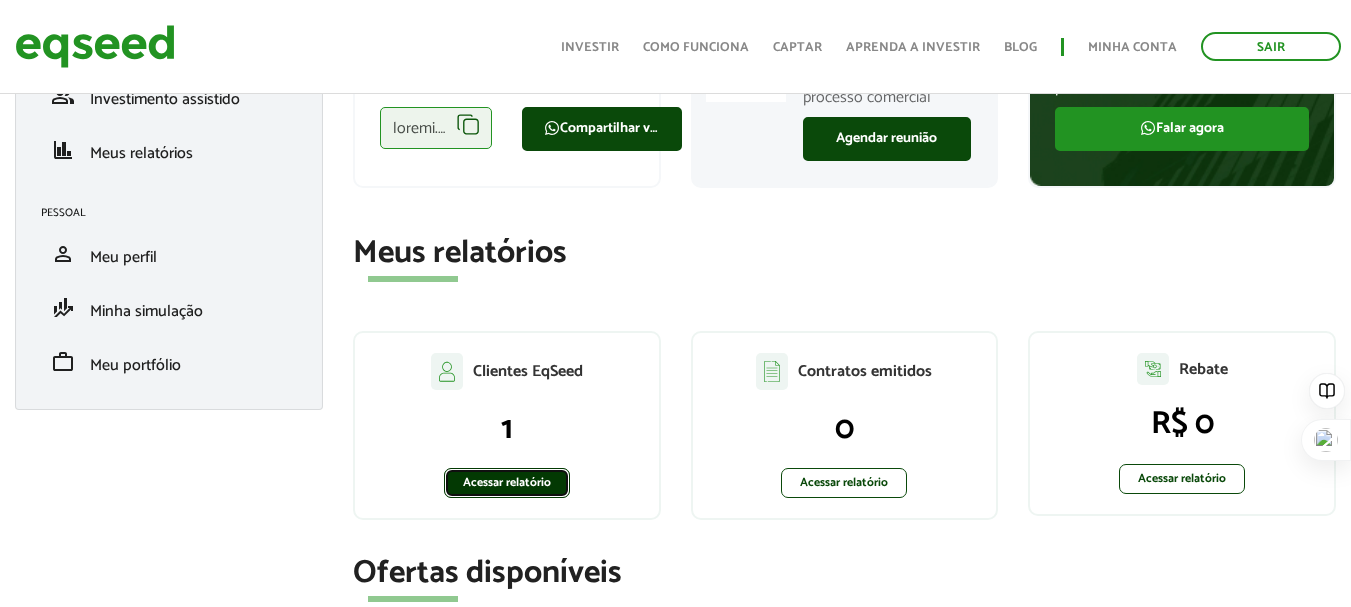 click on "Acessar relatório" at bounding box center (507, 483) 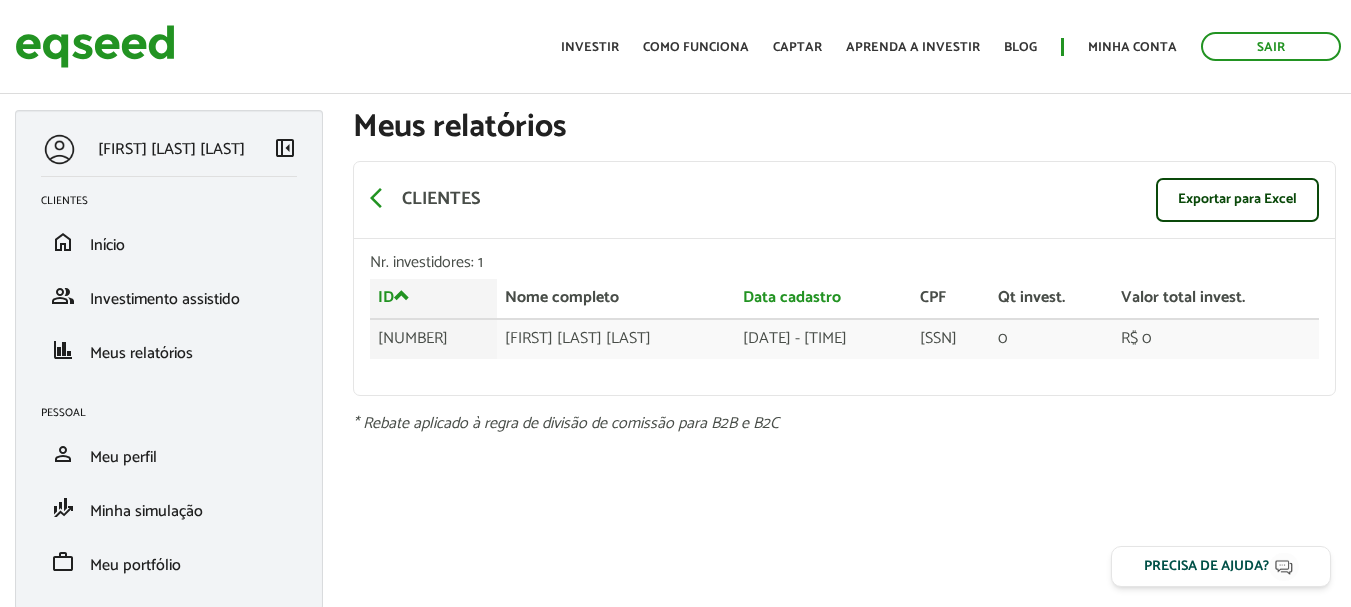 scroll, scrollTop: 0, scrollLeft: 0, axis: both 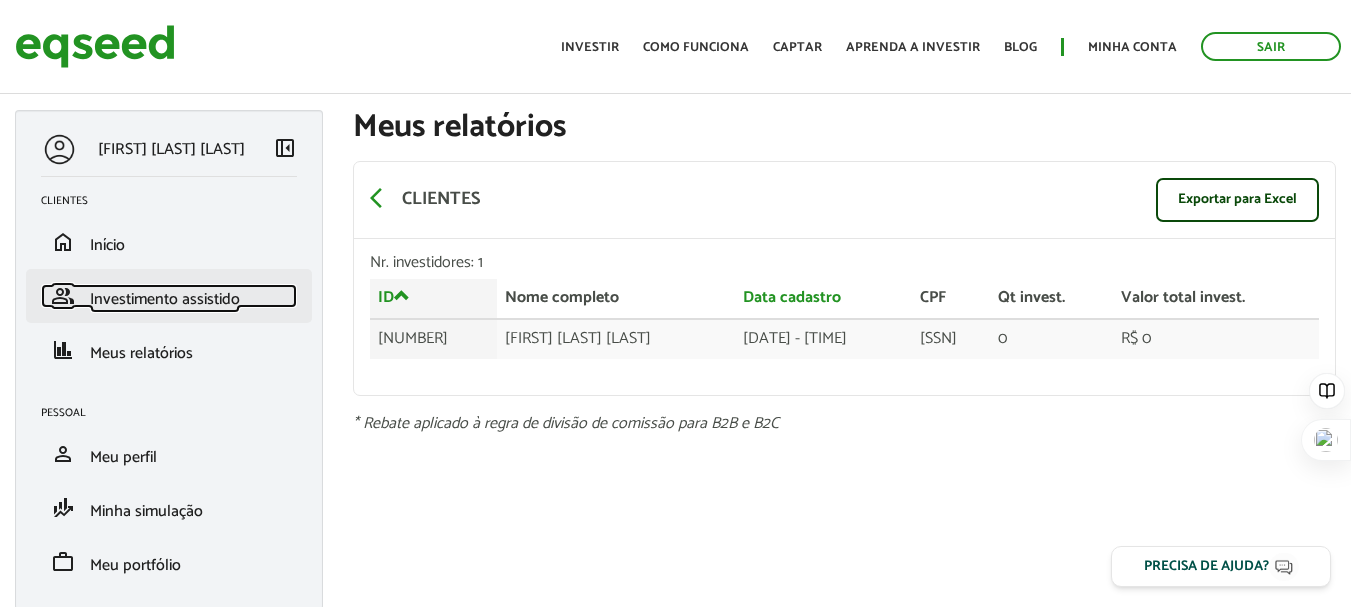 click on "Investimento assistido" at bounding box center (165, 299) 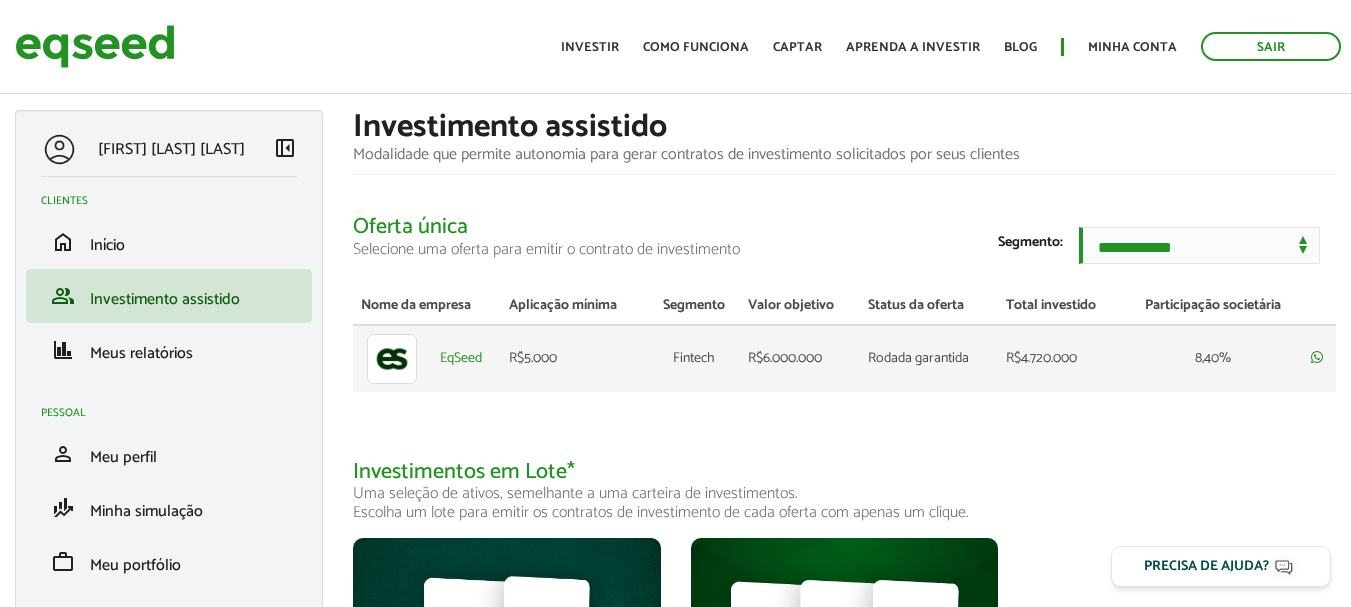 scroll, scrollTop: 0, scrollLeft: 0, axis: both 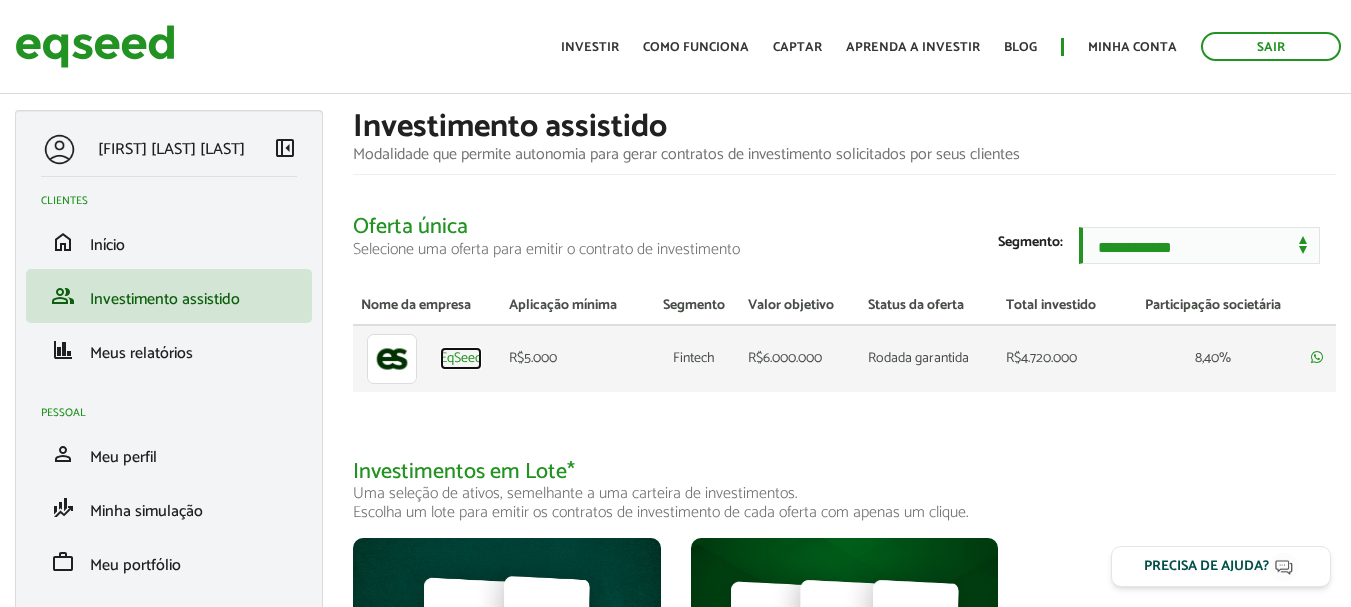 click on "EqSeed" at bounding box center (461, 359) 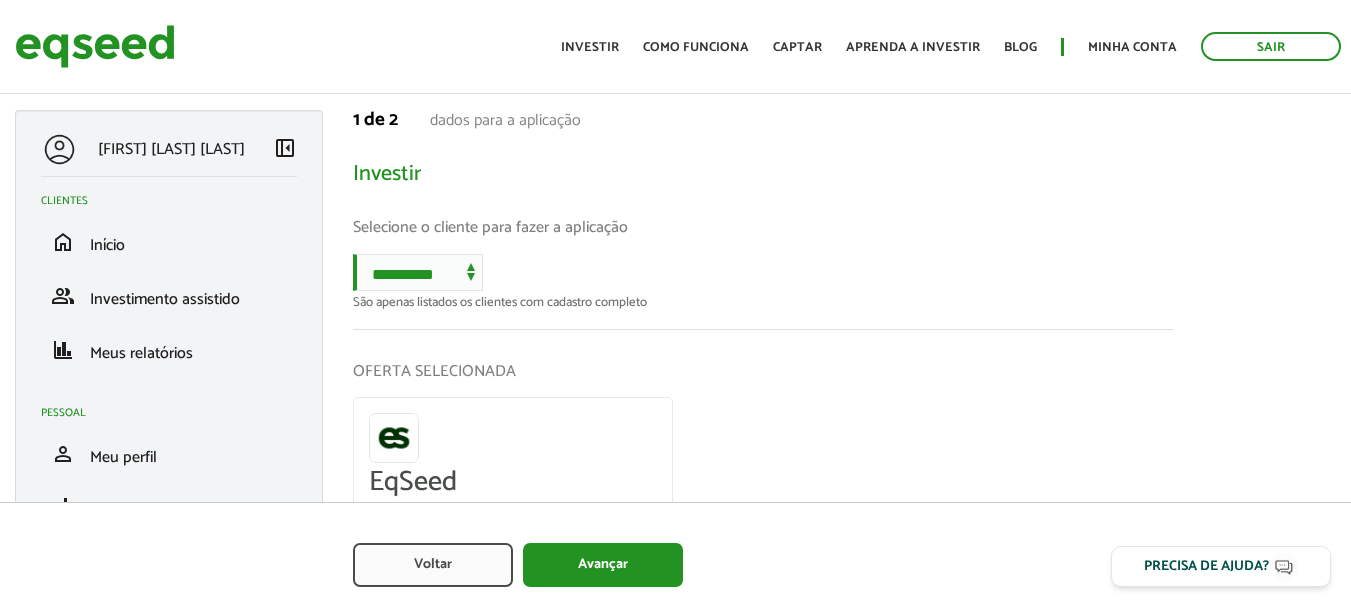 scroll, scrollTop: 0, scrollLeft: 0, axis: both 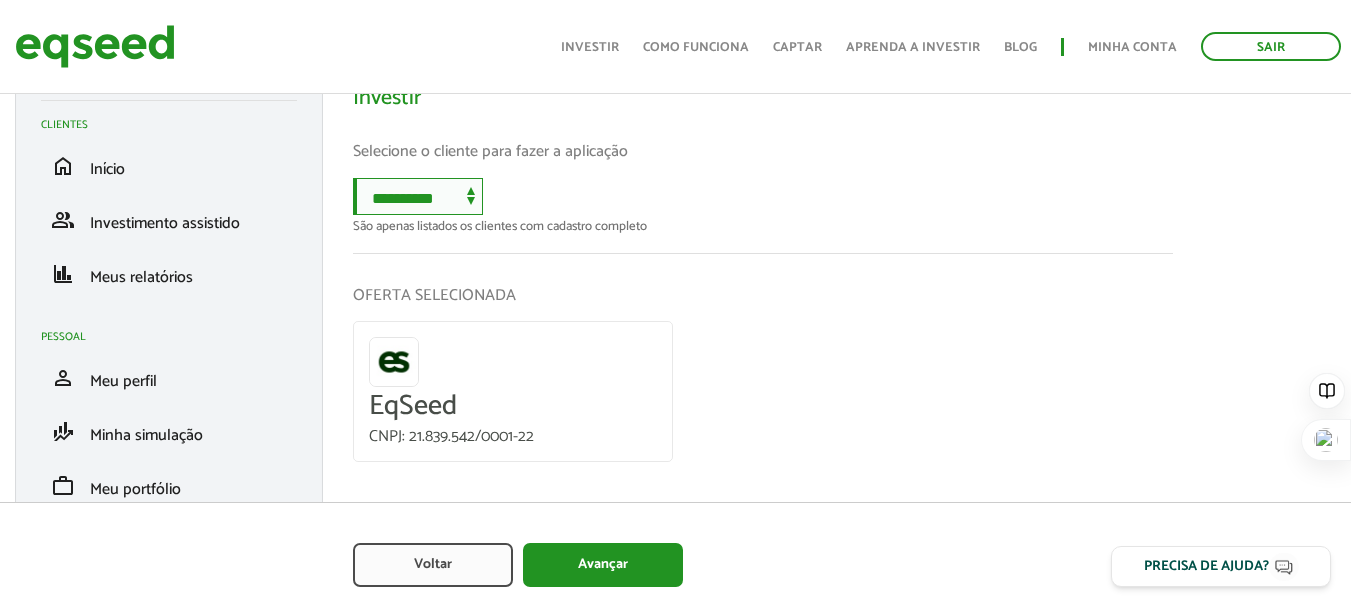 click on "**********" at bounding box center (418, 196) 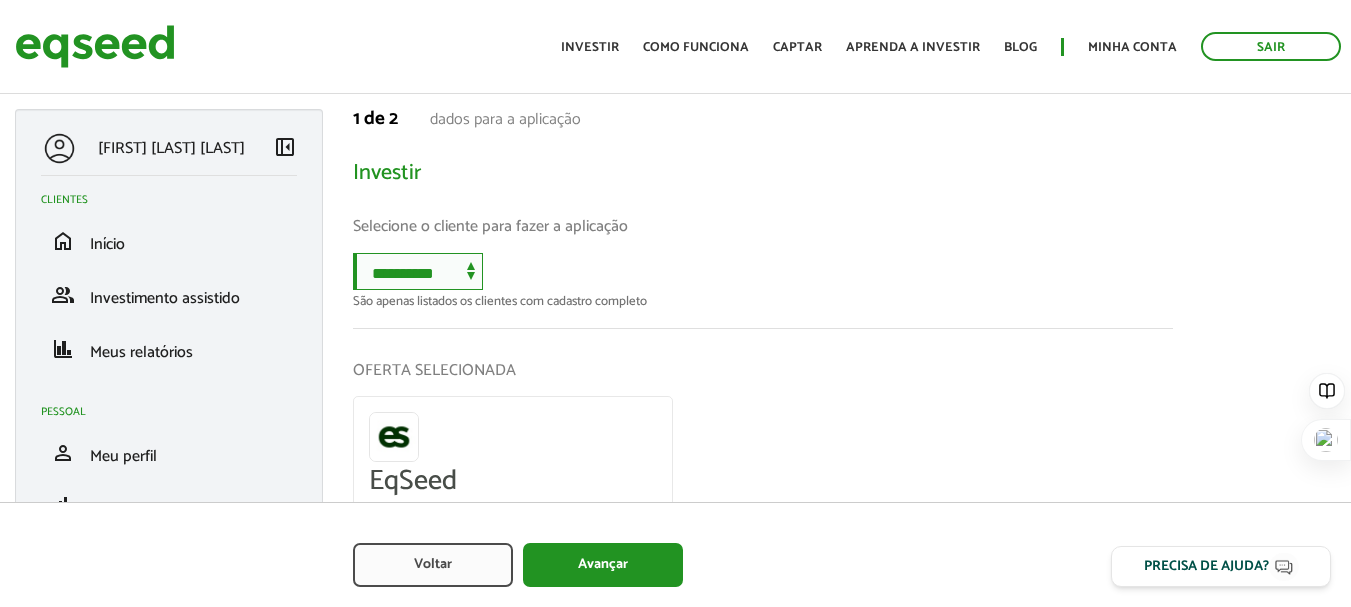 scroll, scrollTop: 0, scrollLeft: 0, axis: both 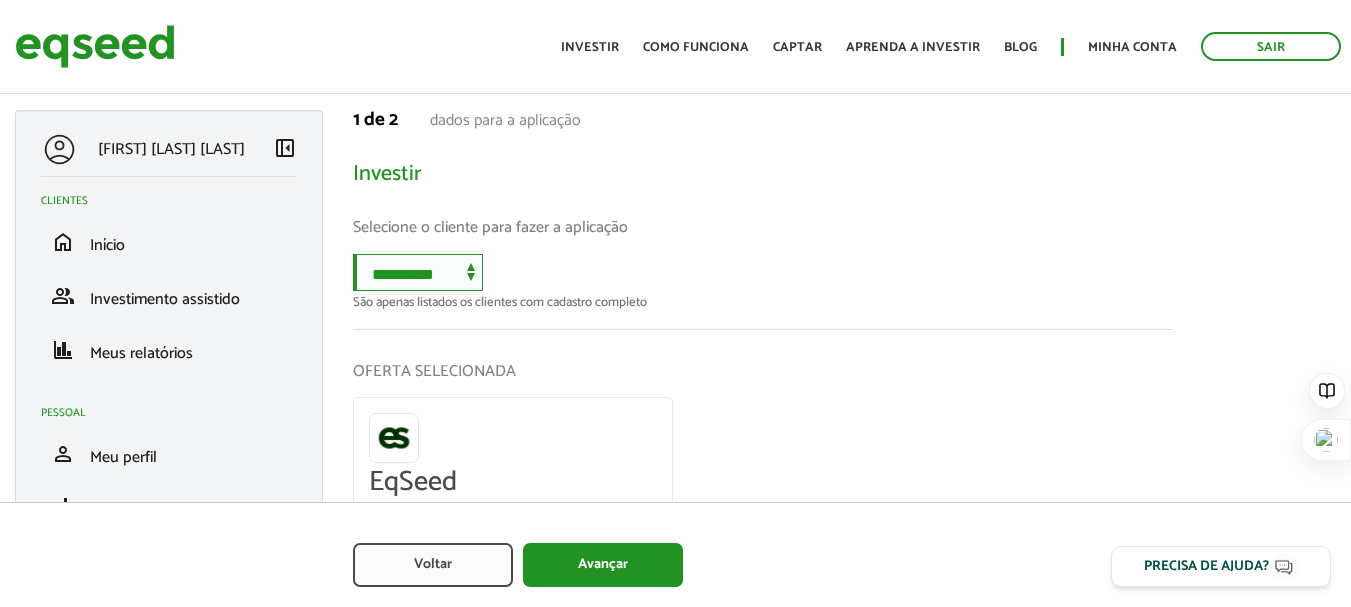 click on "**********" at bounding box center [418, 272] 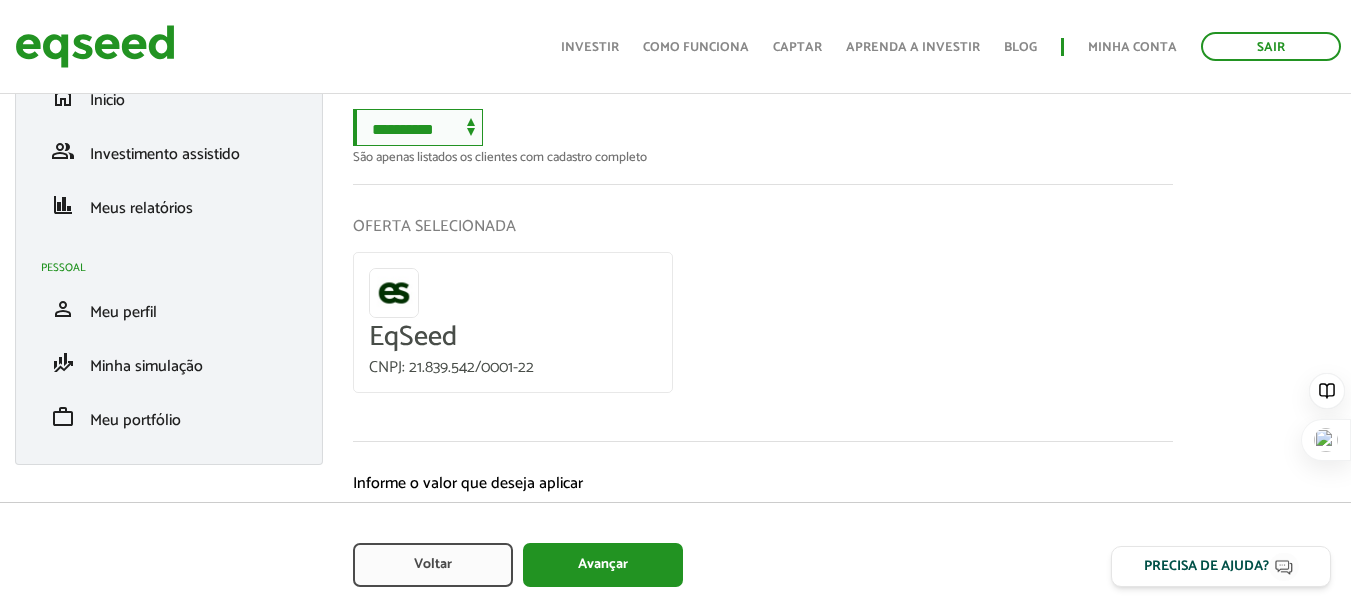 scroll, scrollTop: 9, scrollLeft: 0, axis: vertical 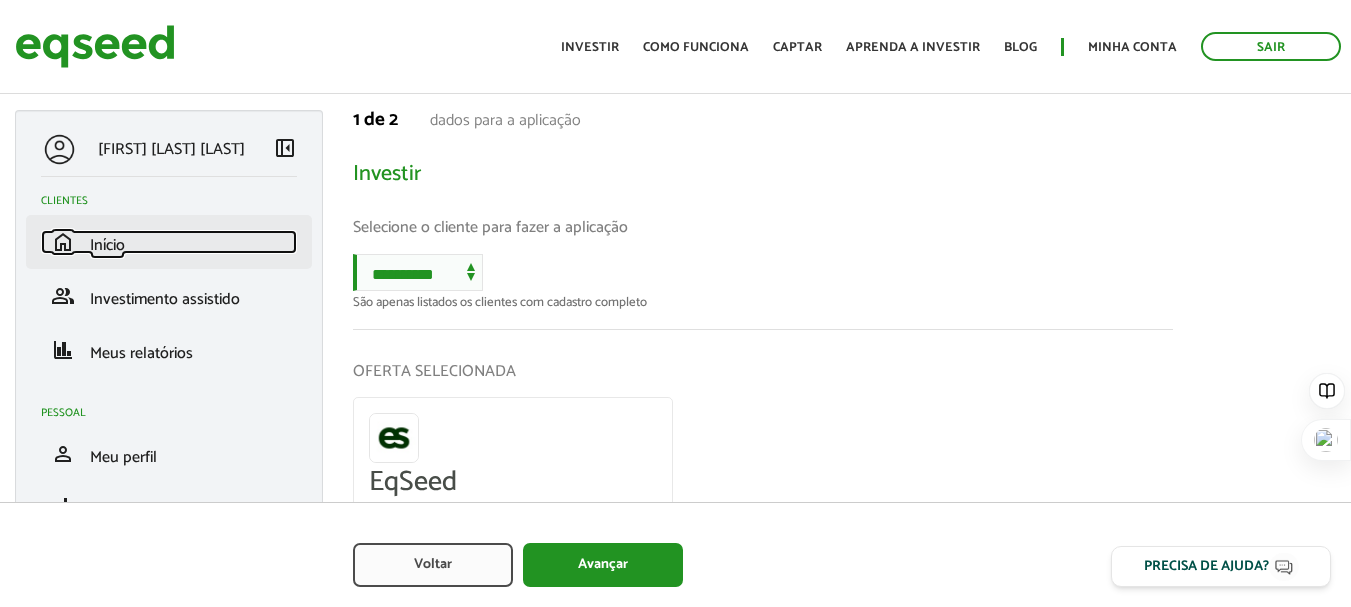 click on "Início" at bounding box center [107, 245] 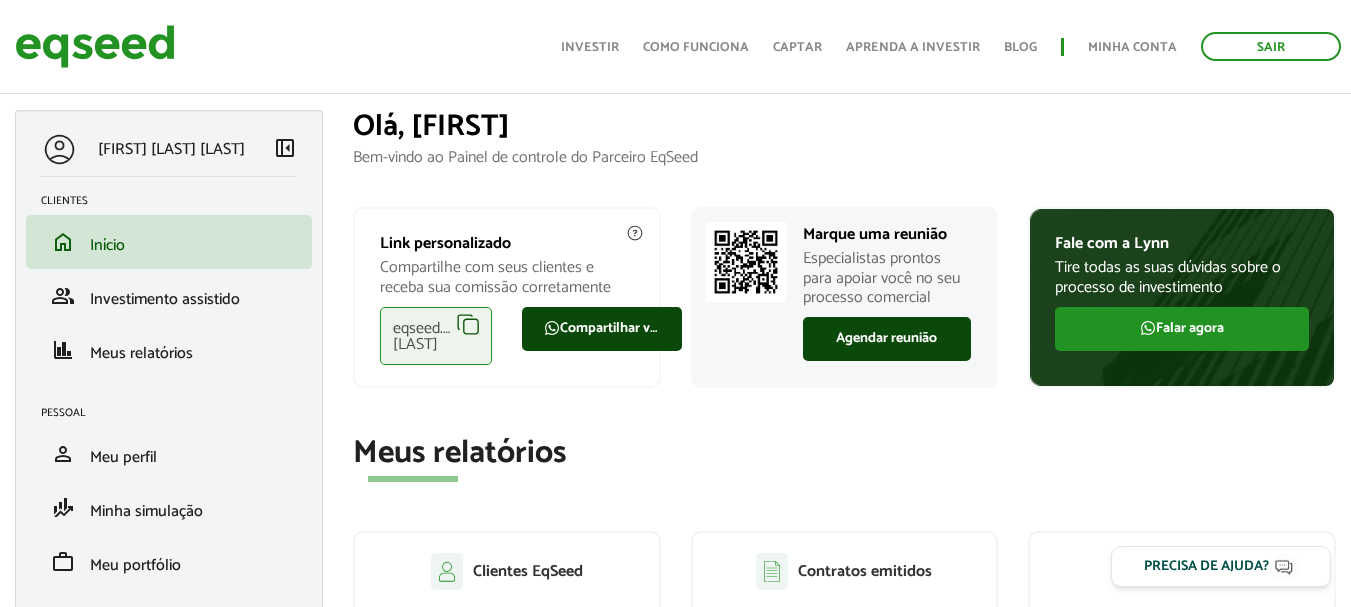 scroll, scrollTop: 200, scrollLeft: 0, axis: vertical 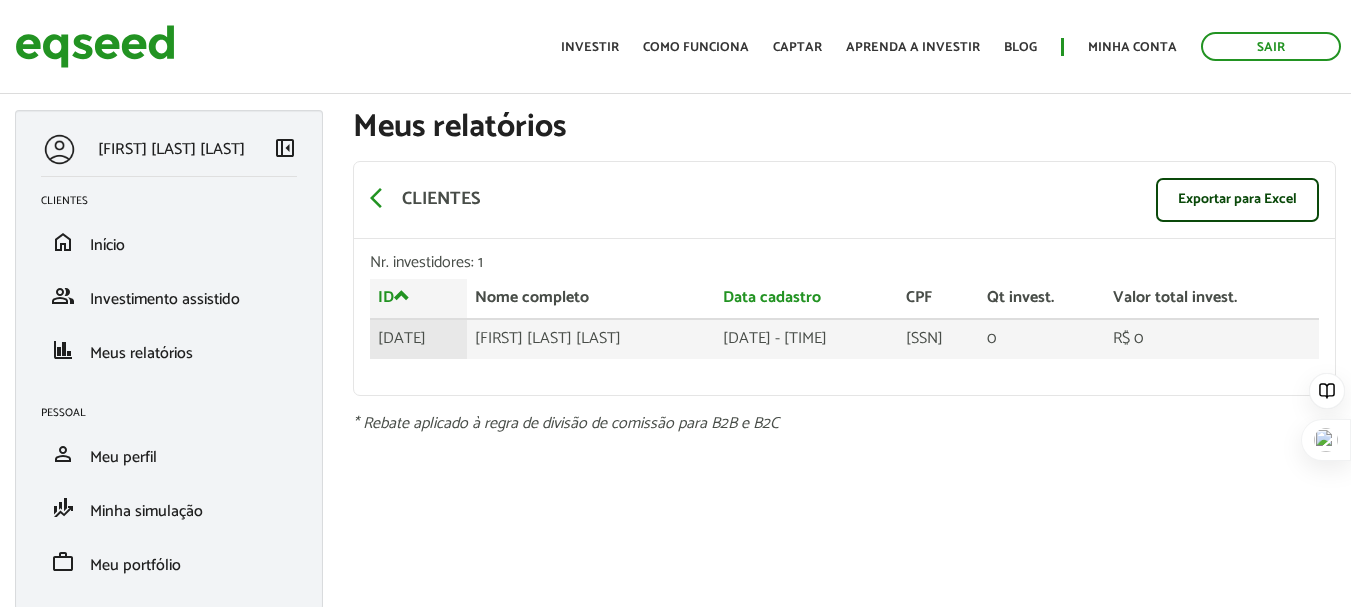 click on "[FIRST] [LAST]" at bounding box center (651, 339) 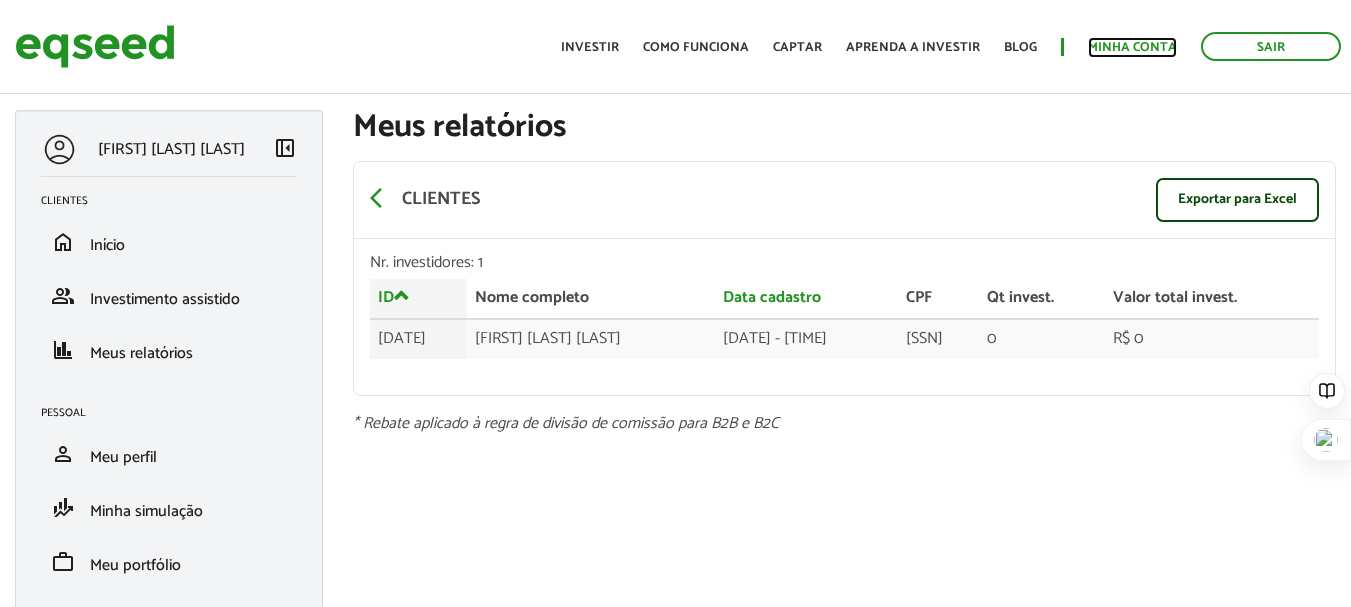 click on "Minha conta" at bounding box center (1132, 47) 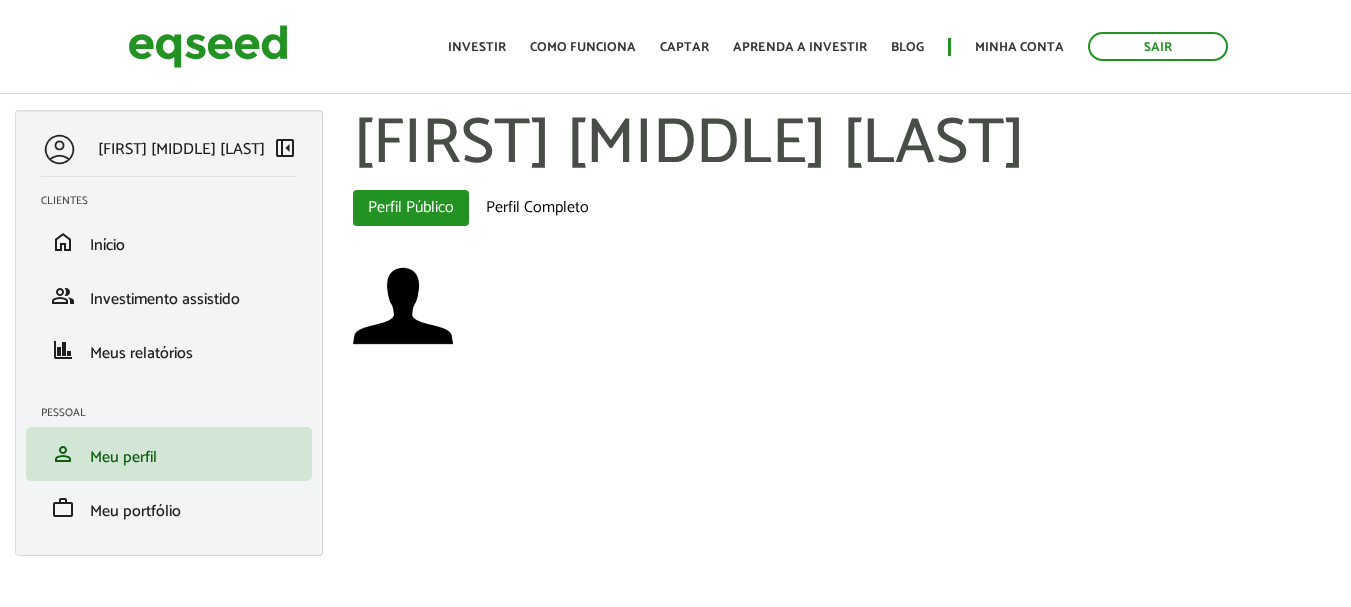 scroll, scrollTop: 0, scrollLeft: 0, axis: both 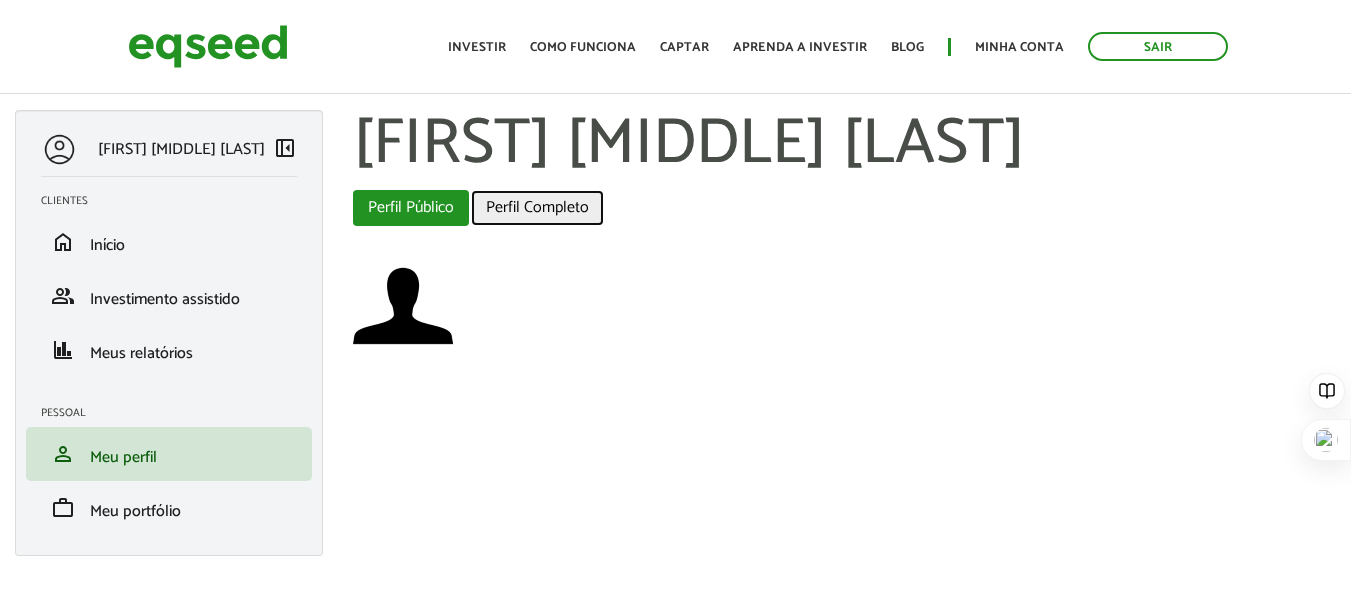 click on "Perfil Completo" at bounding box center (537, 208) 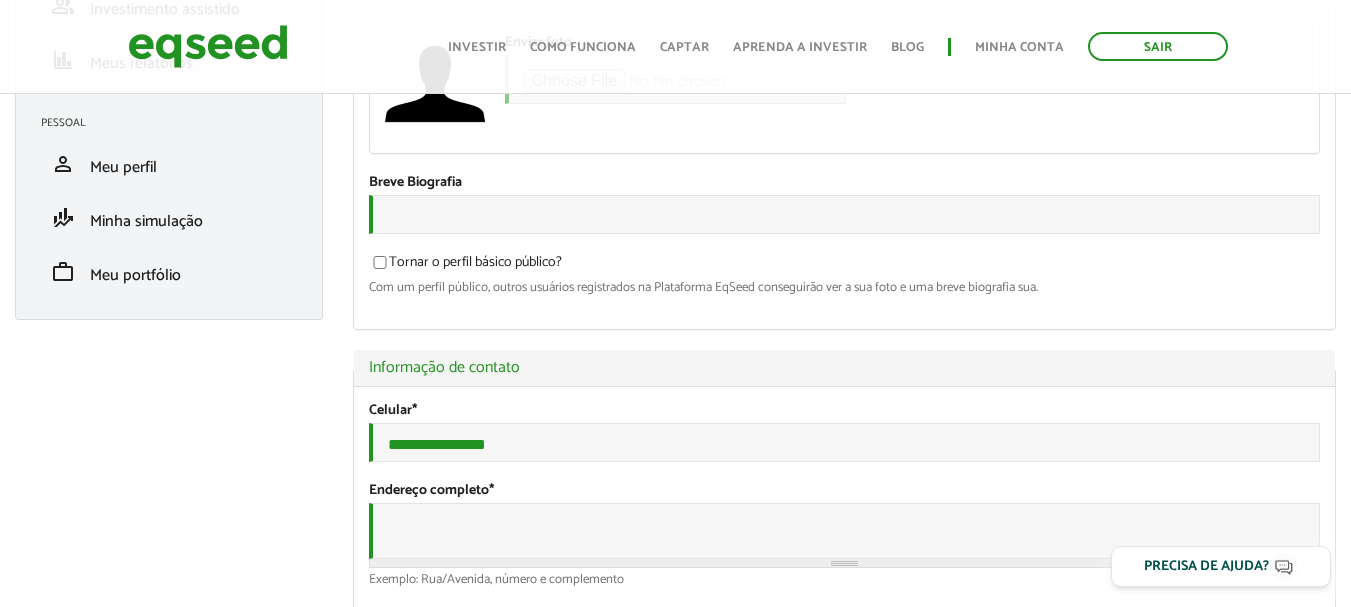 scroll, scrollTop: 384, scrollLeft: 0, axis: vertical 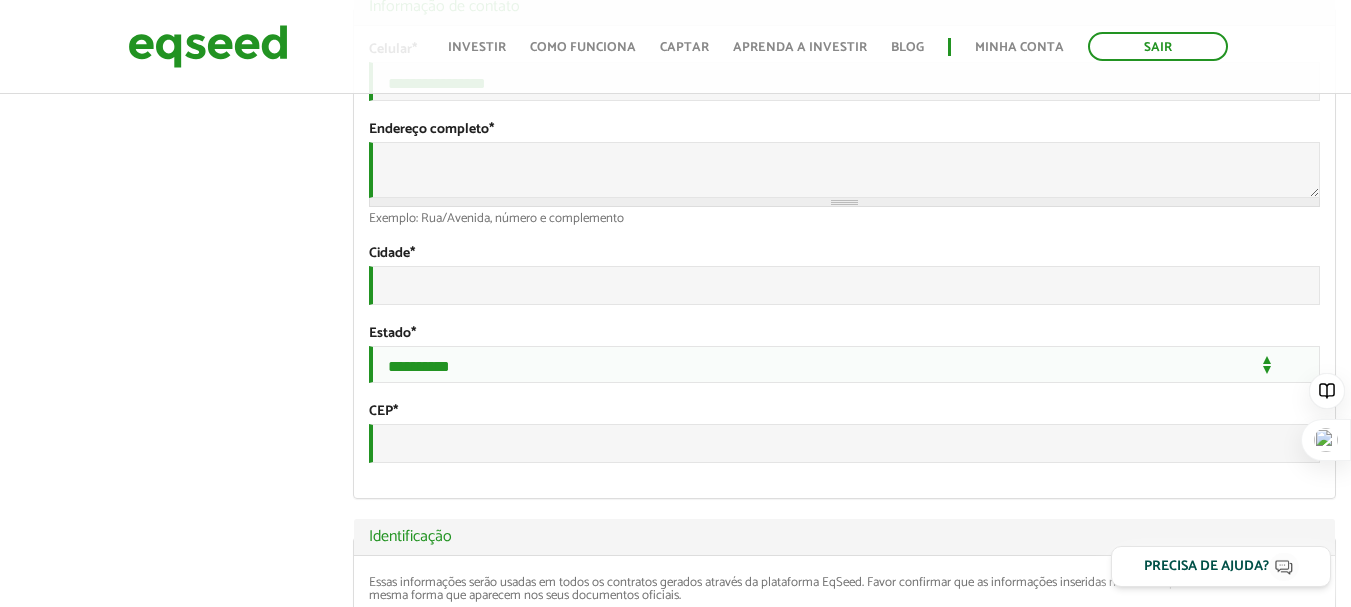 type on "**********" 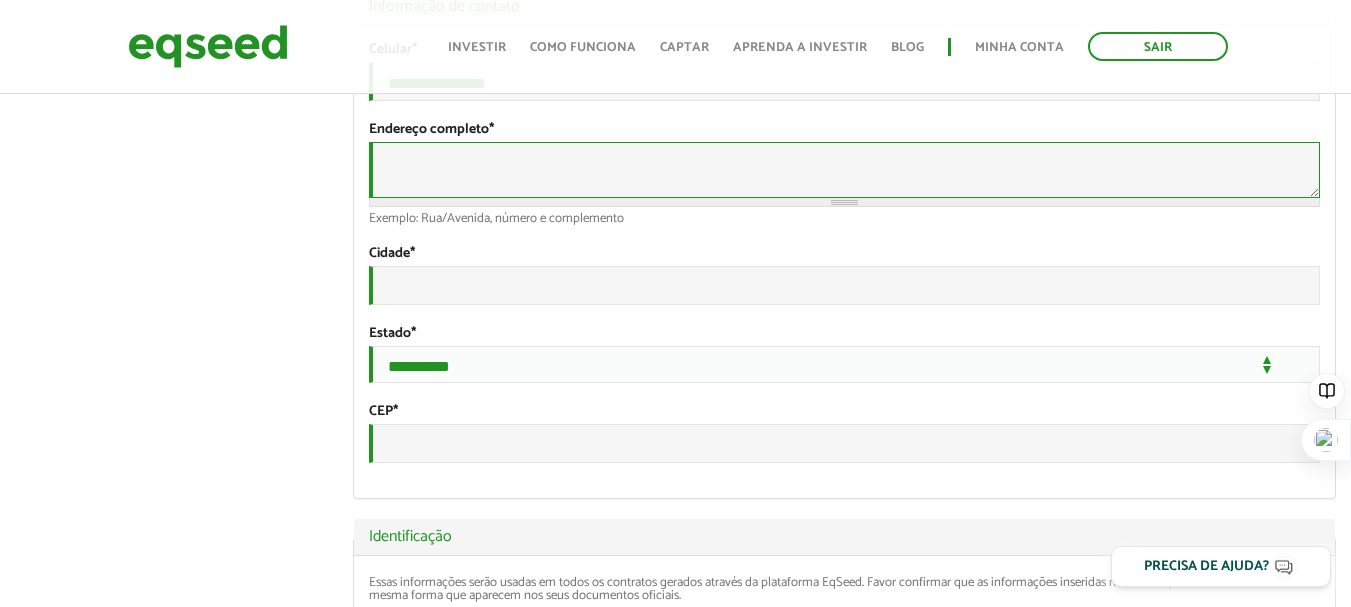 click on "Endereço completo  *" at bounding box center (844, 170) 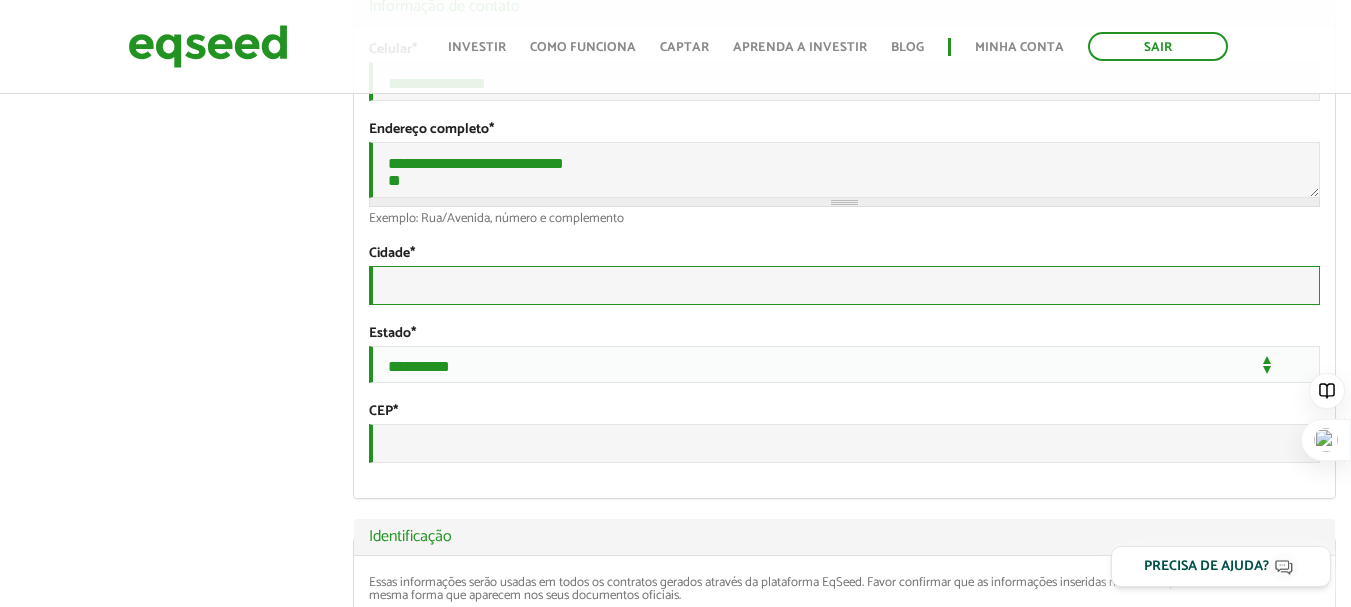 type on "**********" 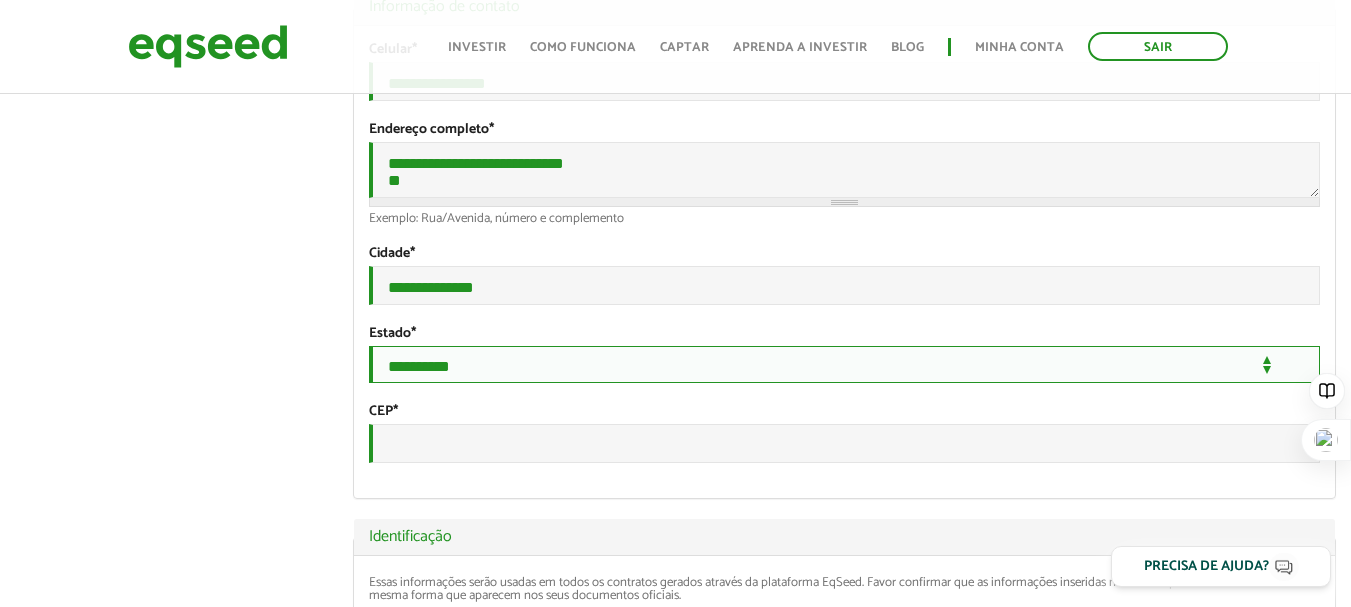 select on "**" 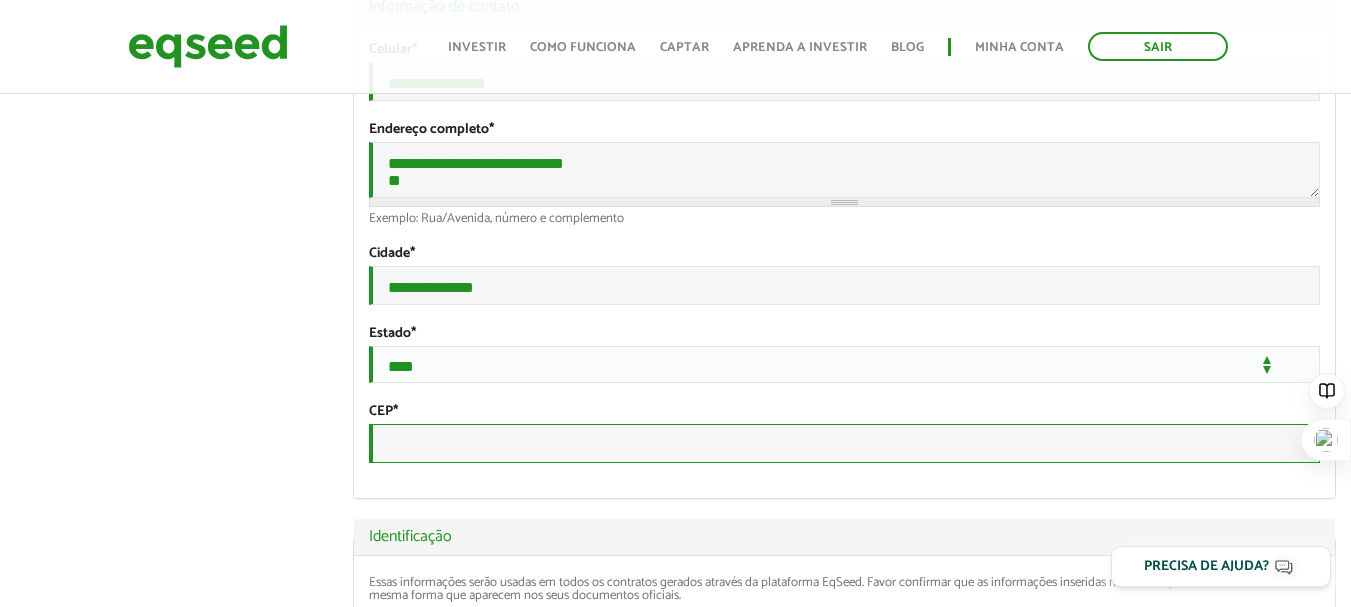 type on "*********" 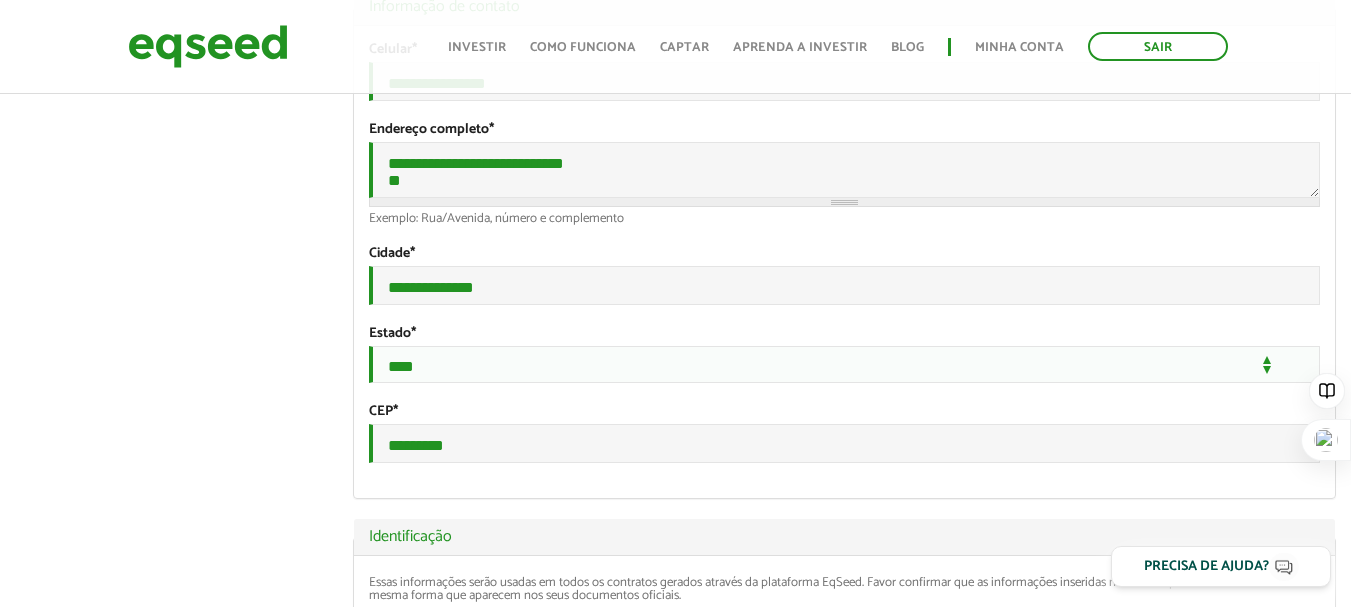 select on "***" 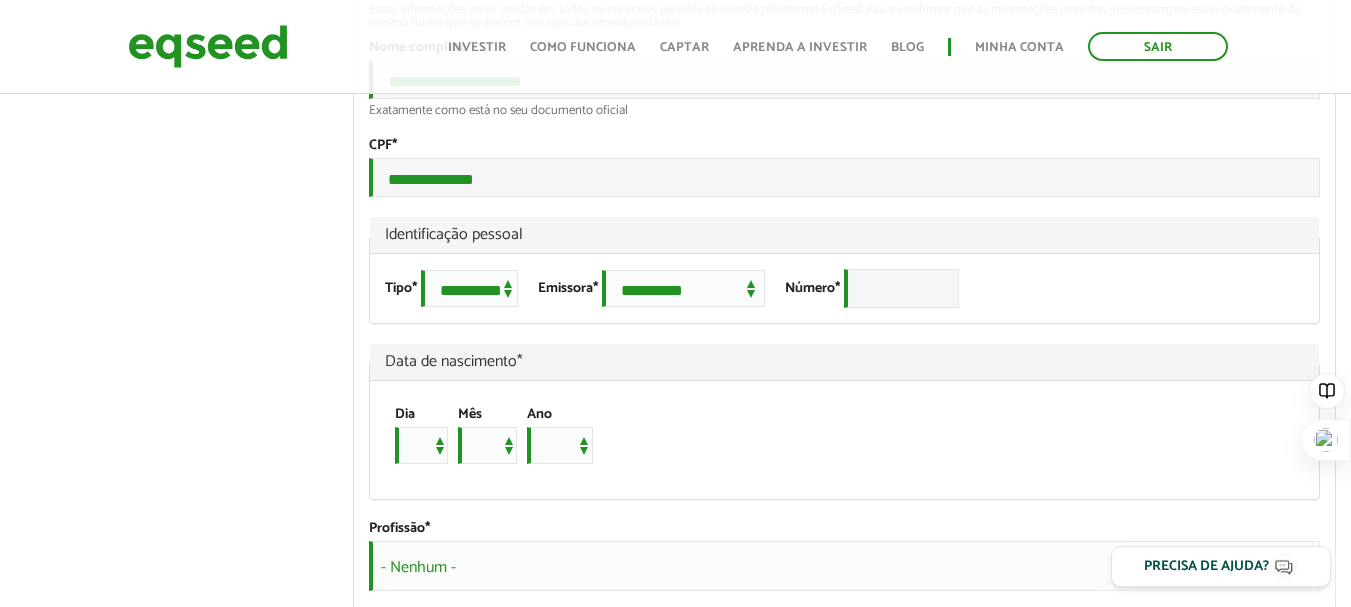 scroll, scrollTop: 1317, scrollLeft: 0, axis: vertical 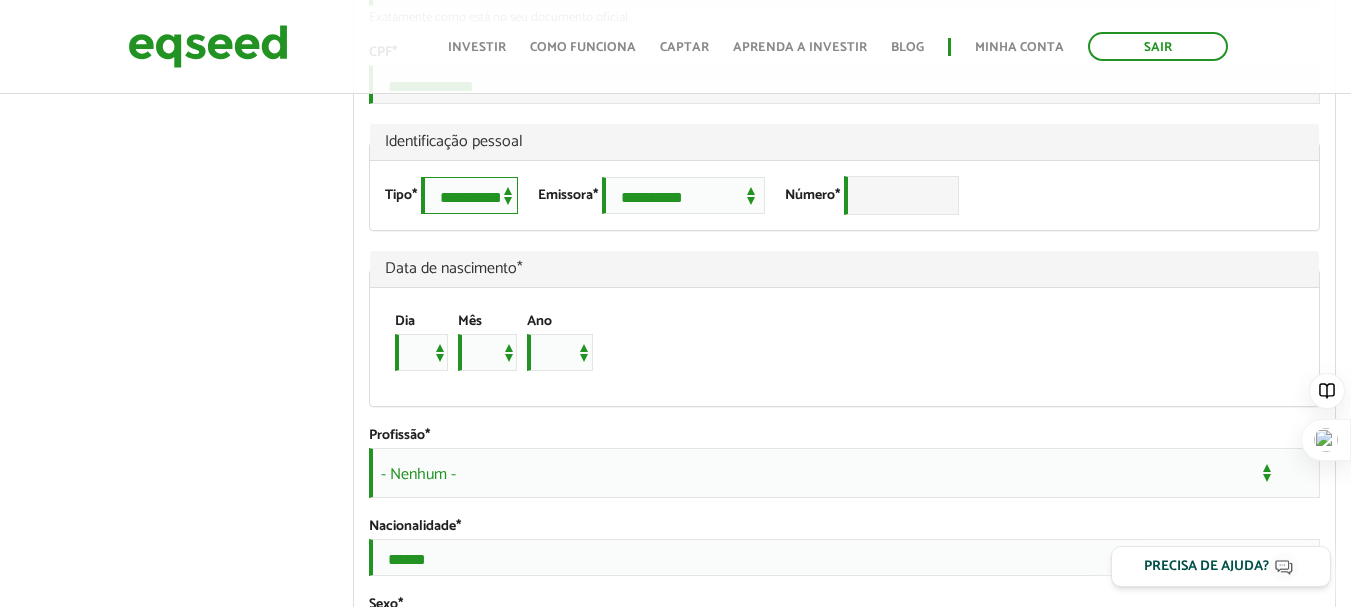 click on "**********" at bounding box center [469, 195] 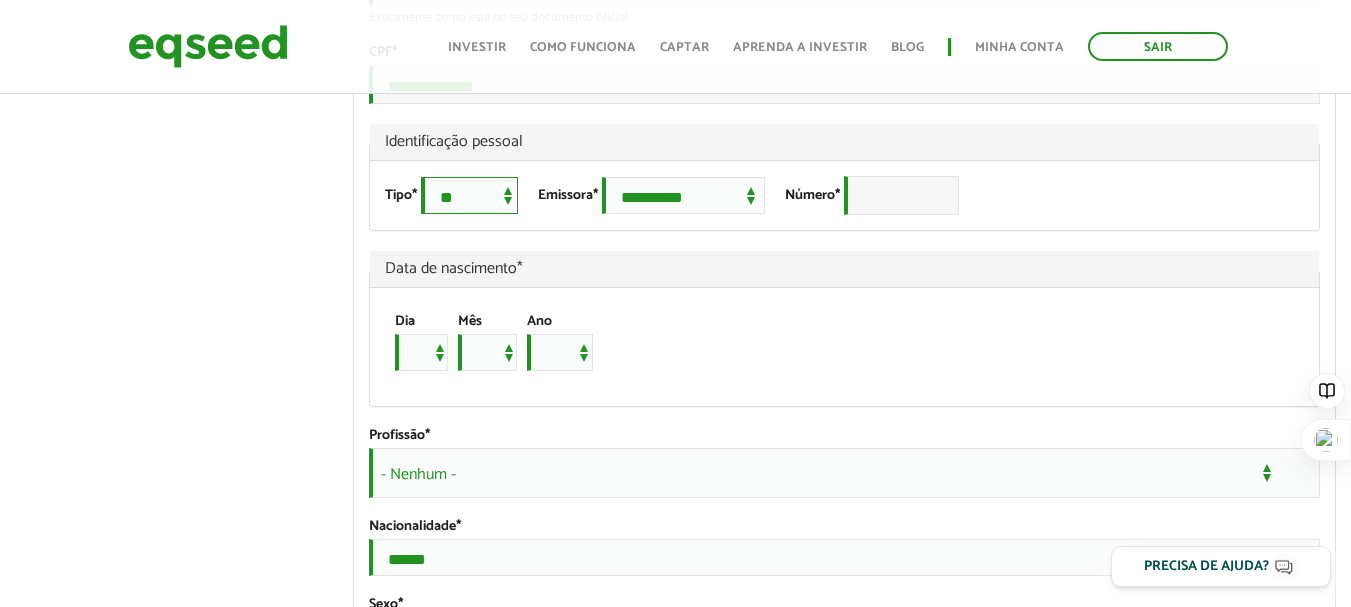 click on "**********" at bounding box center (469, 195) 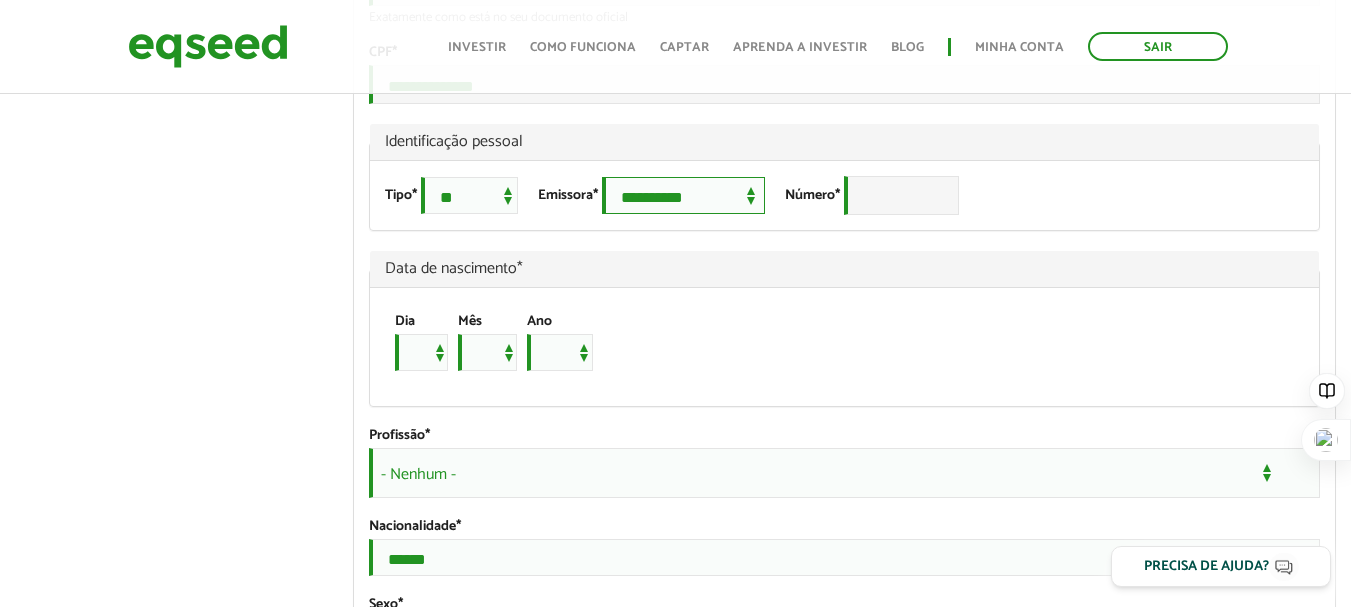 click on "**********" at bounding box center (683, 195) 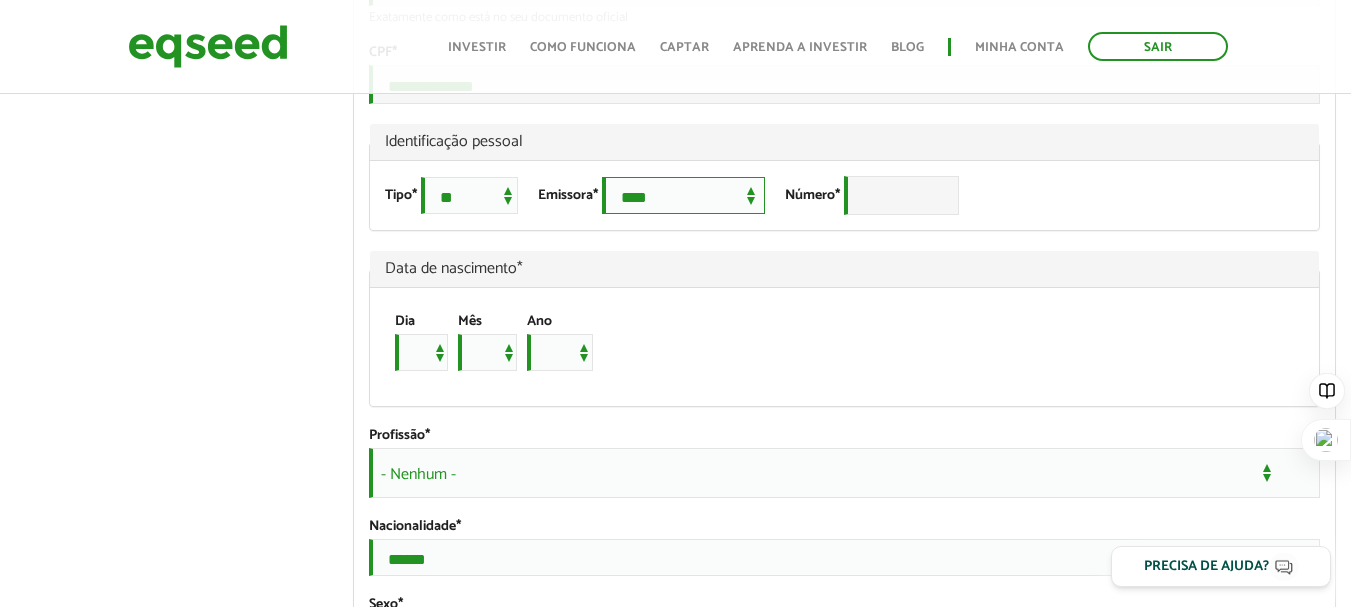 click on "**********" at bounding box center [683, 195] 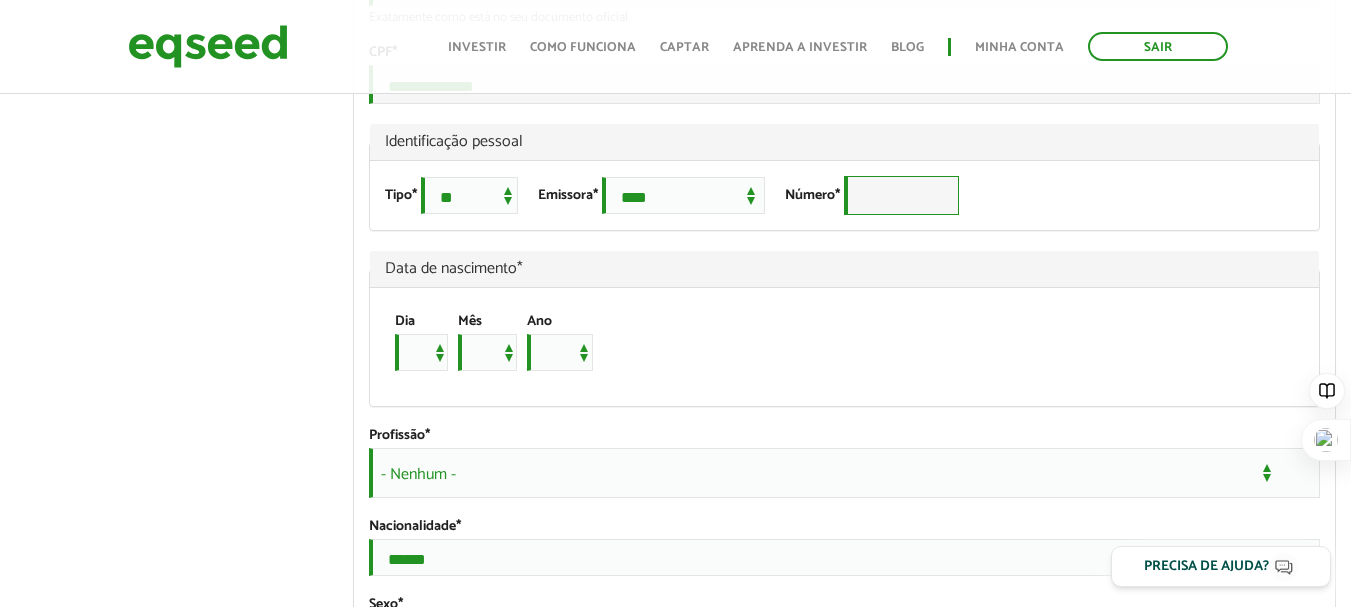click on "Número  *" at bounding box center [901, 195] 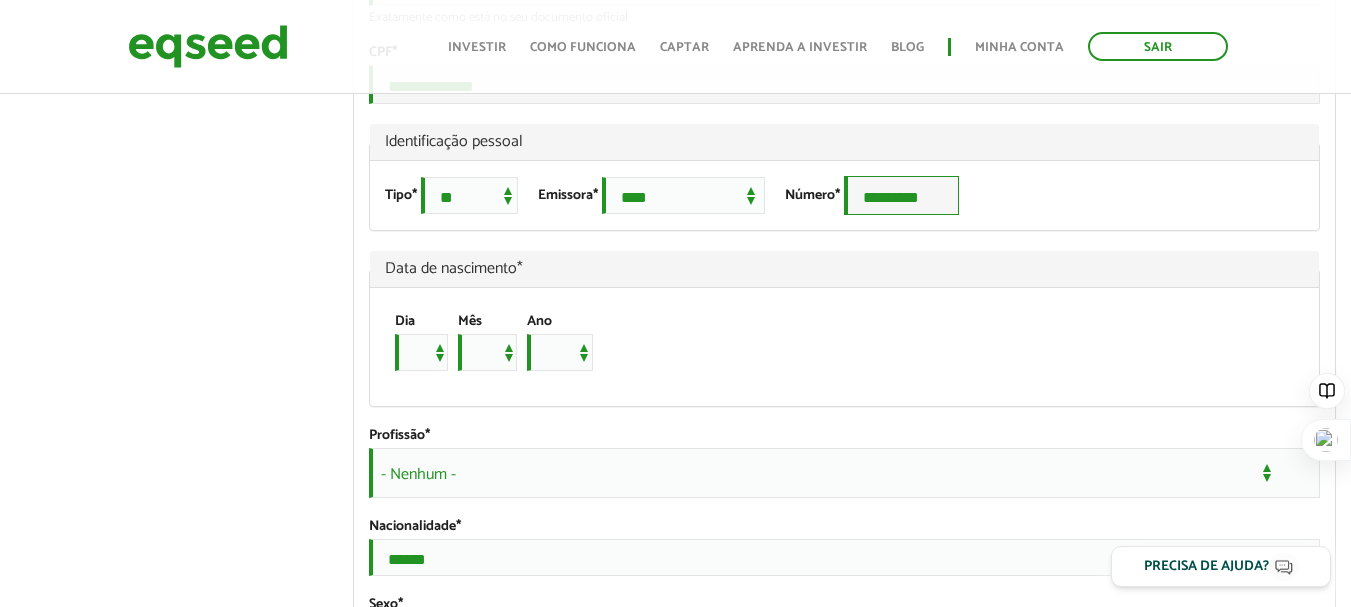 type on "*********" 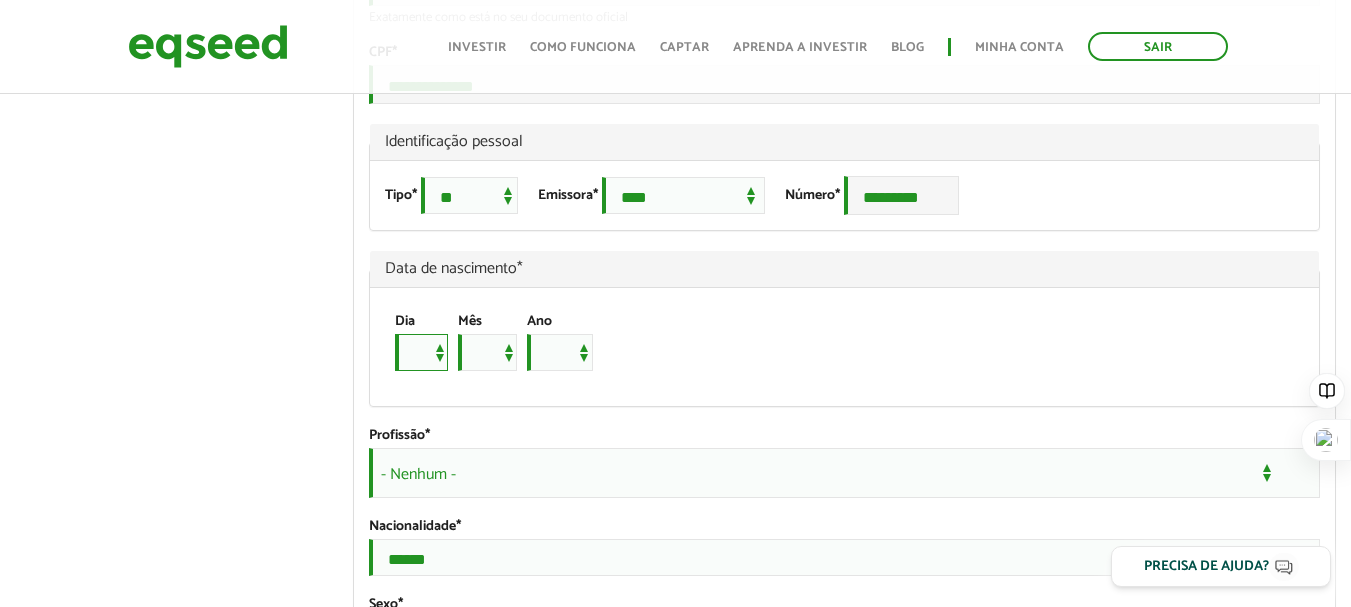 click on "* * * * * * * * * ** ** ** ** ** ** ** ** ** ** ** ** ** ** ** ** ** ** ** ** ** **" at bounding box center (421, 352) 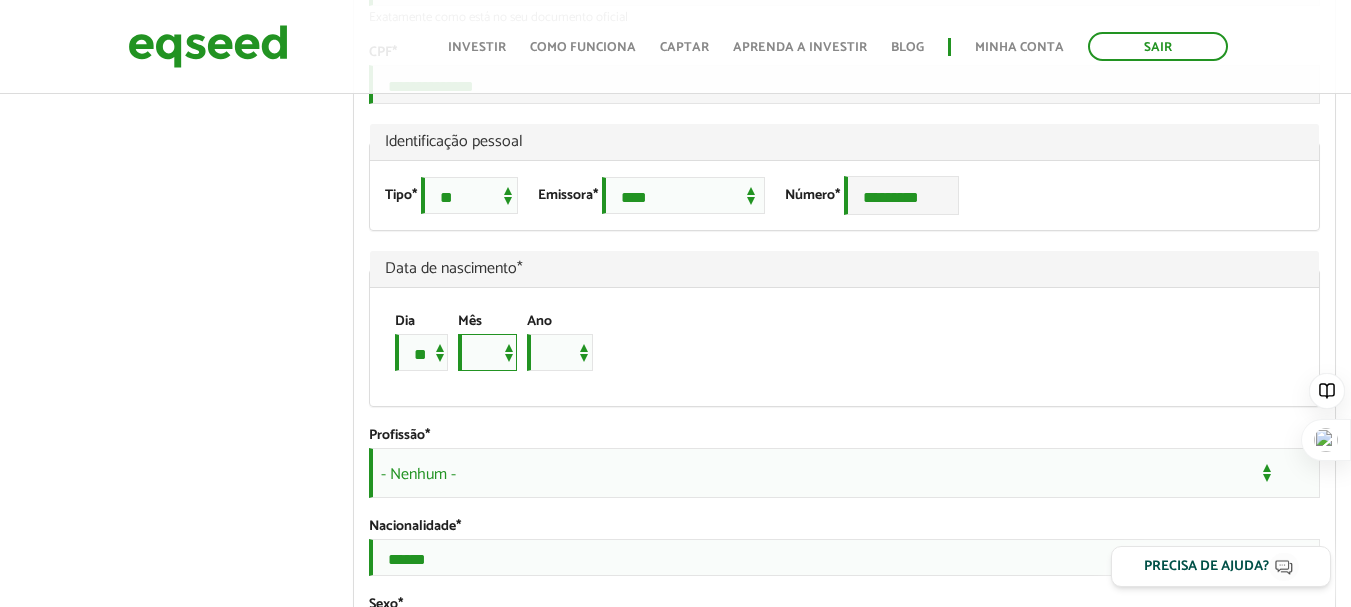 click on "*** *** *** *** *** *** *** *** *** *** *** ***" at bounding box center (487, 352) 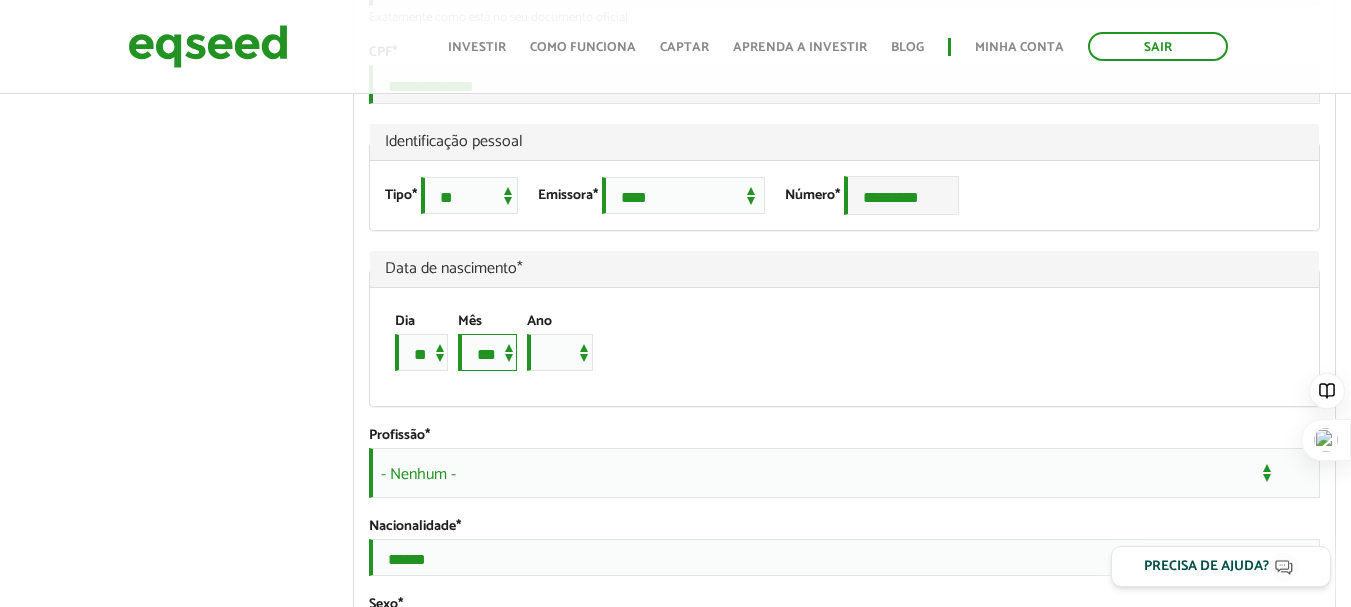 click on "*** *** *** *** *** *** *** *** *** *** *** ***" at bounding box center (487, 352) 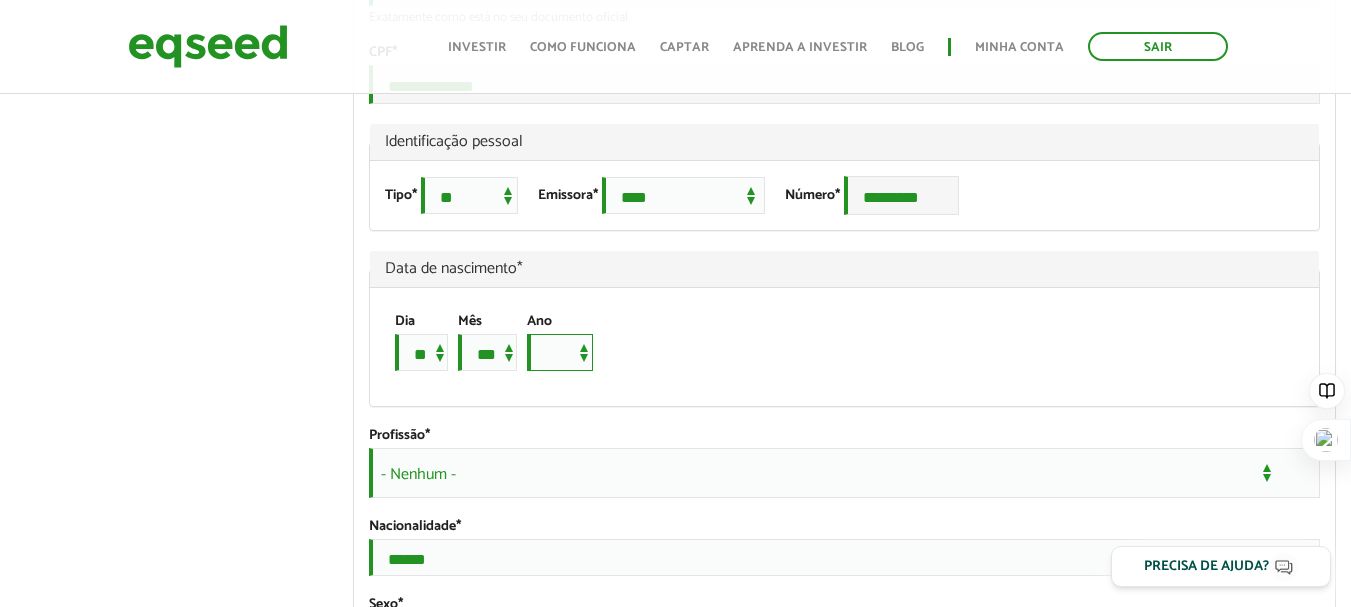 click on "**** **** **** **** **** **** **** **** **** **** **** **** **** **** **** **** **** **** **** **** **** **** **** **** **** **** **** **** **** **** **** **** **** **** **** **** **** **** **** **** **** **** **** **** **** **** **** **** **** **** **** **** **** **** **** **** **** **** **** **** **** **** **** **** **** **** **** **** **** **** **** **** **** **** **** **** **** **** **** **** **** **** **** **** **** **** **** **** **** **** **** **** **** **** **** **** **** **** **** **** **** **** **** **** **** **** **** **** **** **** **** **** **** **** **** **** **** **** **** **** **** **** **** **** **** ****" at bounding box center (560, 352) 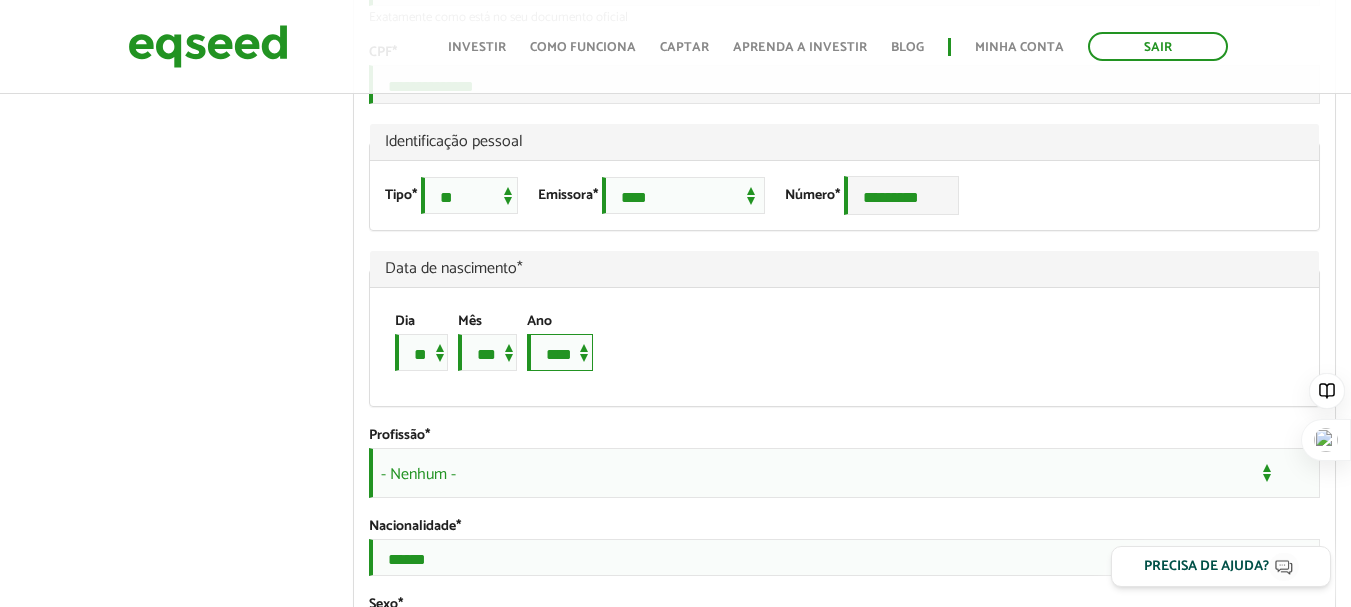 click on "**** **** **** **** **** **** **** **** **** **** **** **** **** **** **** **** **** **** **** **** **** **** **** **** **** **** **** **** **** **** **** **** **** **** **** **** **** **** **** **** **** **** **** **** **** **** **** **** **** **** **** **** **** **** **** **** **** **** **** **** **** **** **** **** **** **** **** **** **** **** **** **** **** **** **** **** **** **** **** **** **** **** **** **** **** **** **** **** **** **** **** **** **** **** **** **** **** **** **** **** **** **** **** **** **** **** **** **** **** **** **** **** **** **** **** **** **** **** **** **** **** **** **** **** **** ****" at bounding box center (560, 352) 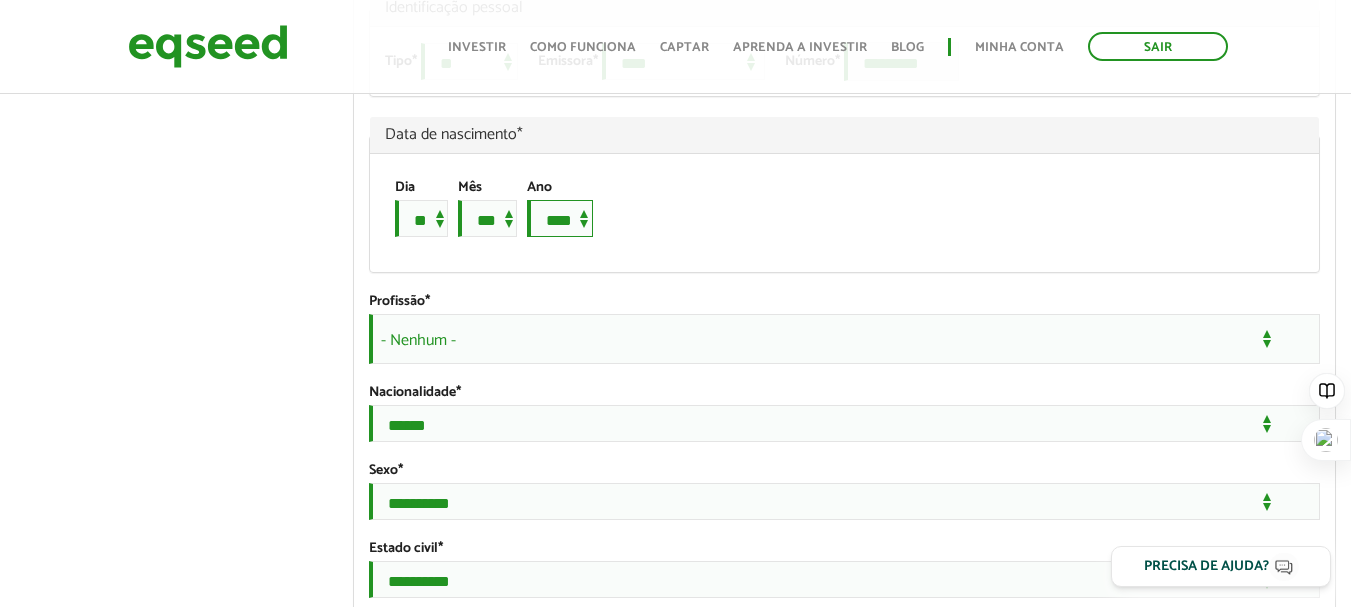 scroll, scrollTop: 1517, scrollLeft: 0, axis: vertical 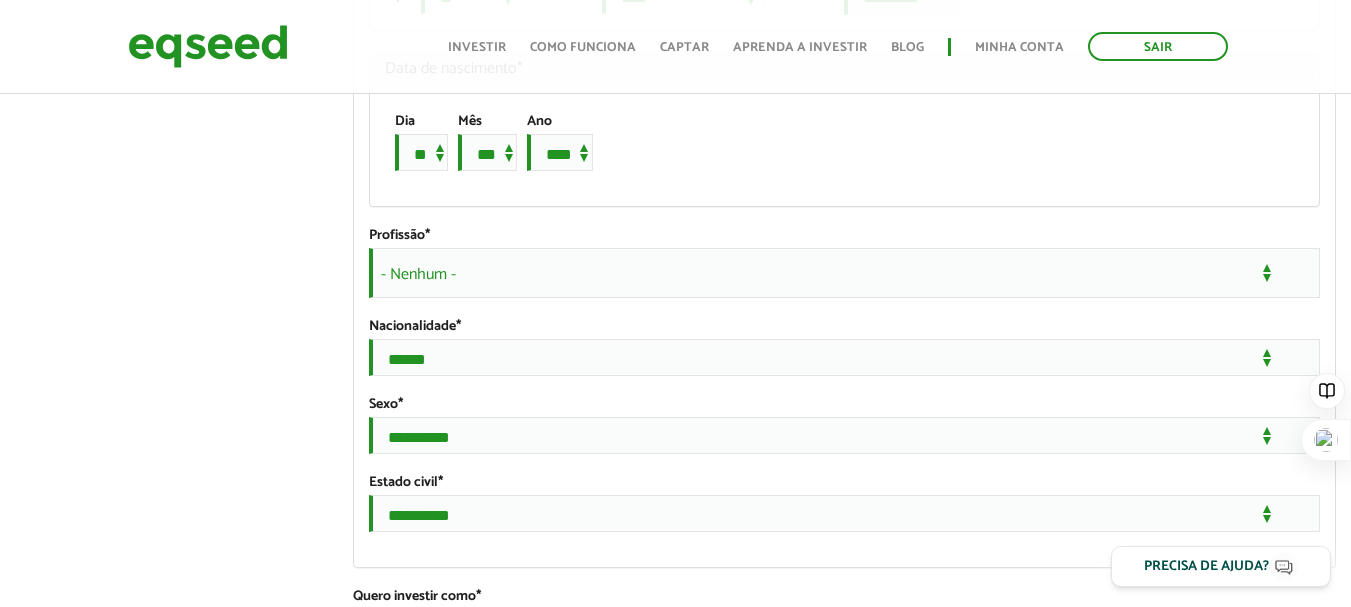click on "- Nenhum -" at bounding box center (844, 273) 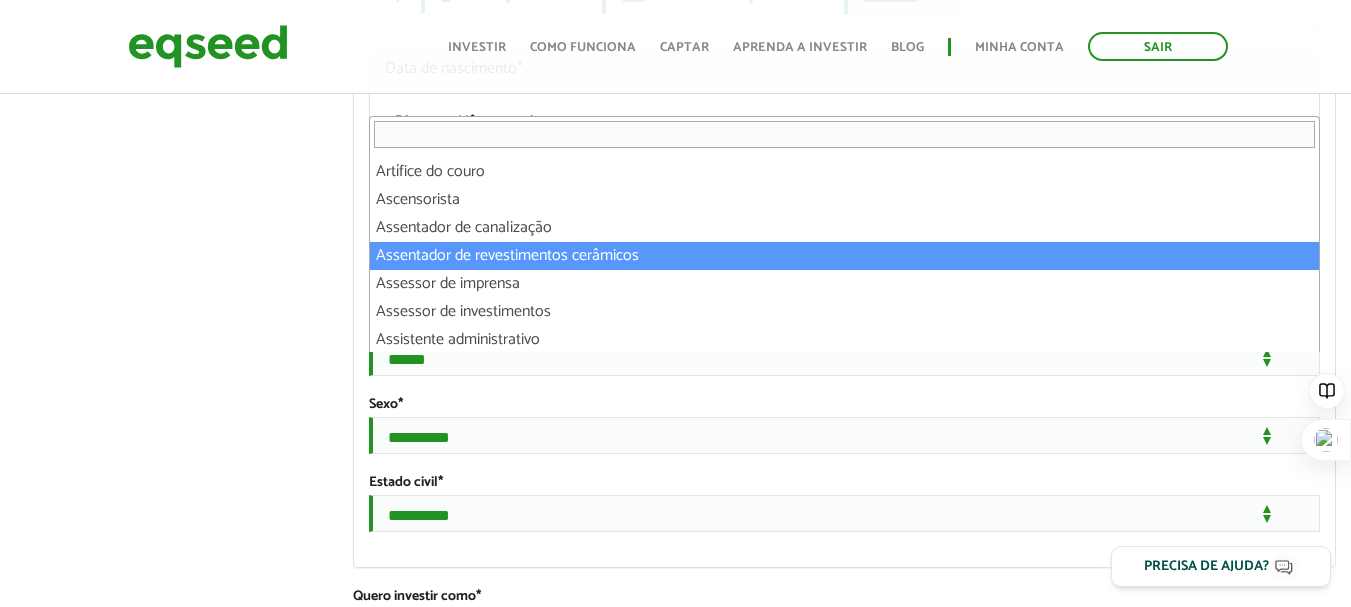 scroll, scrollTop: 3067, scrollLeft: 0, axis: vertical 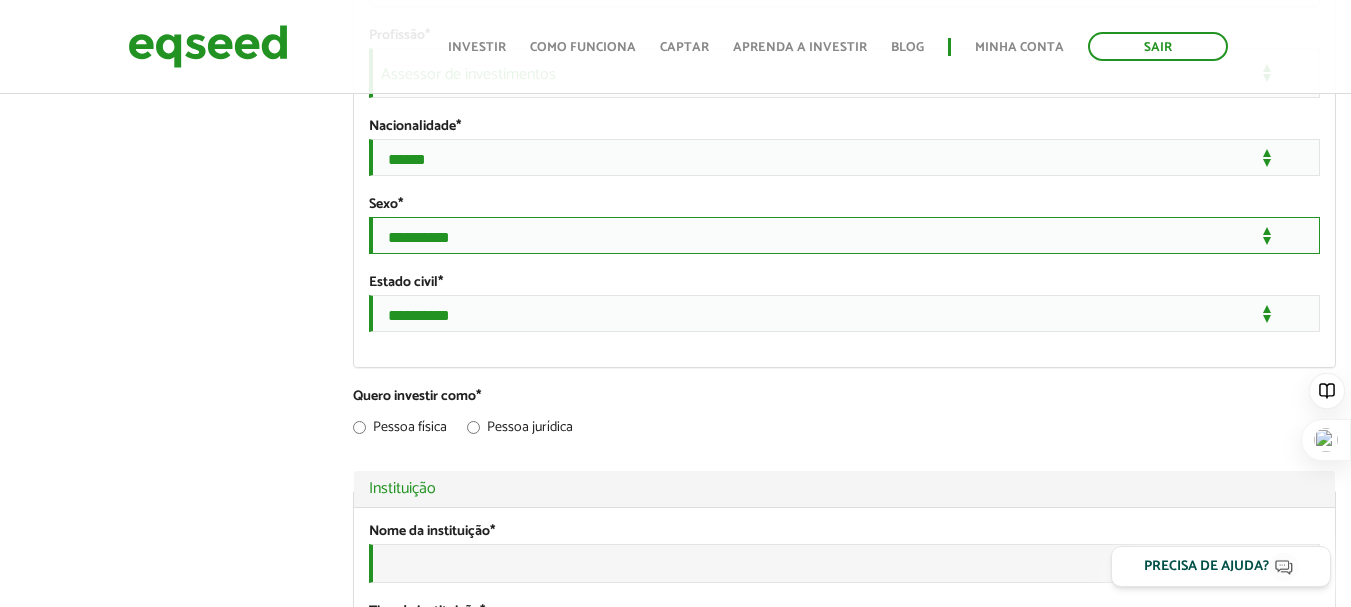 click on "**********" at bounding box center [844, 235] 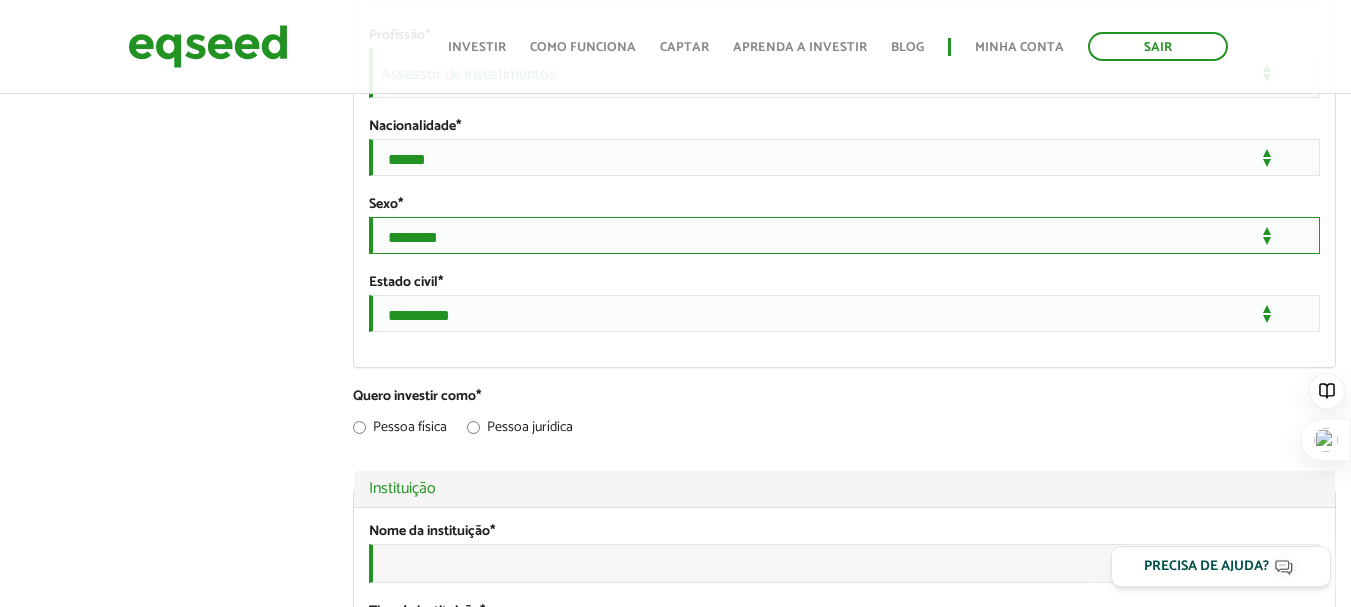 click on "**********" at bounding box center (844, 235) 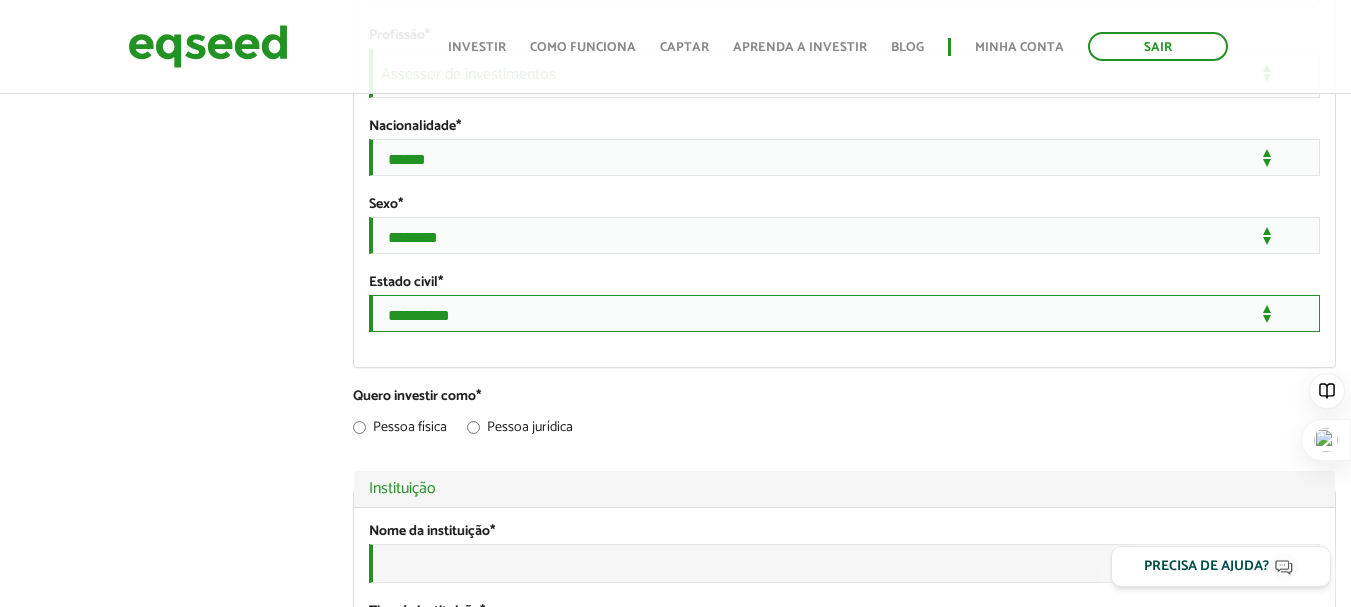click on "**********" at bounding box center [844, 313] 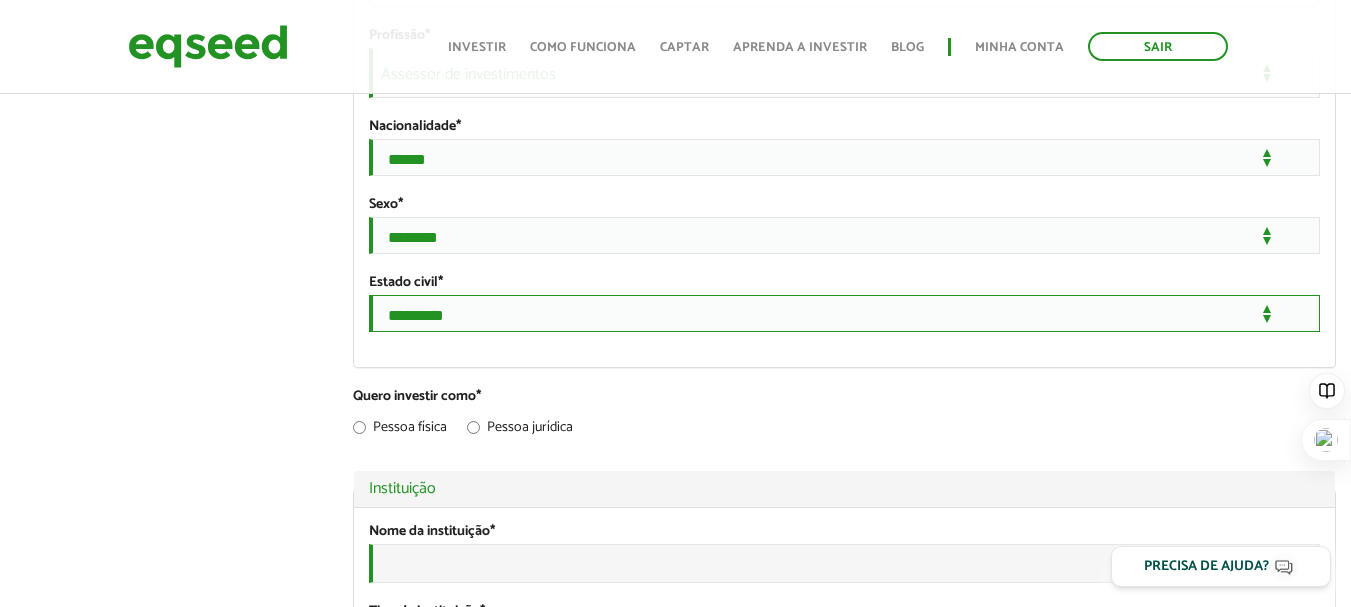 click on "**********" at bounding box center (844, 313) 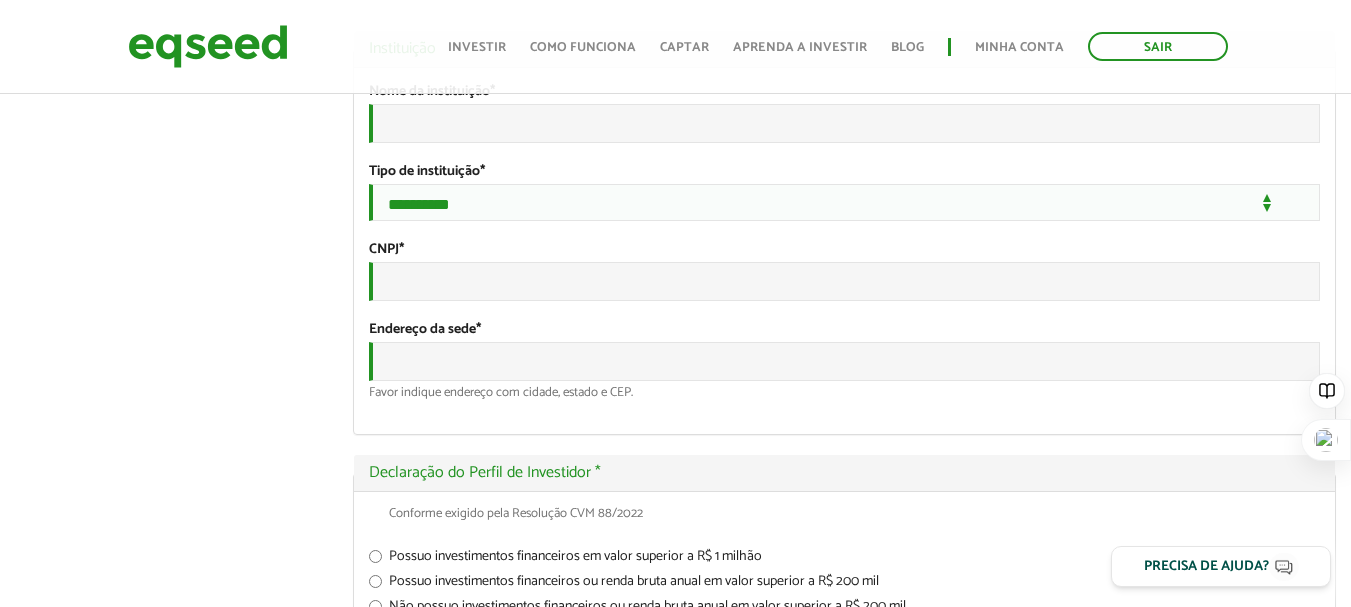 scroll, scrollTop: 2184, scrollLeft: 0, axis: vertical 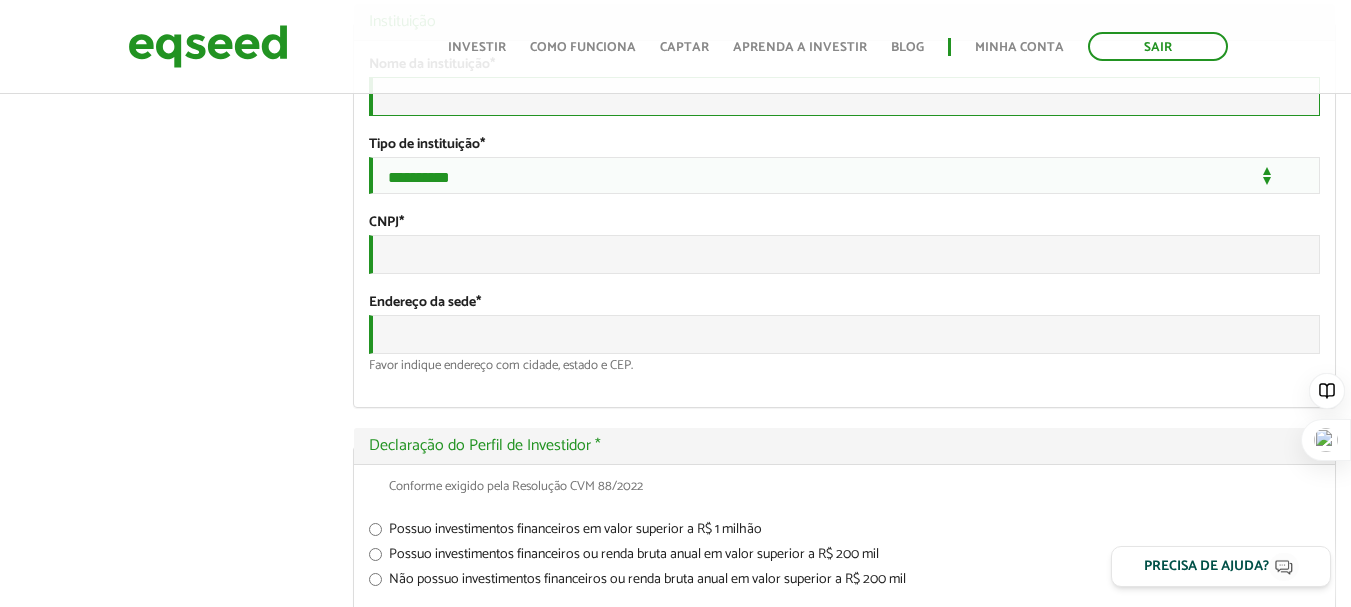click on "Nome da instituição  *" at bounding box center (844, 96) 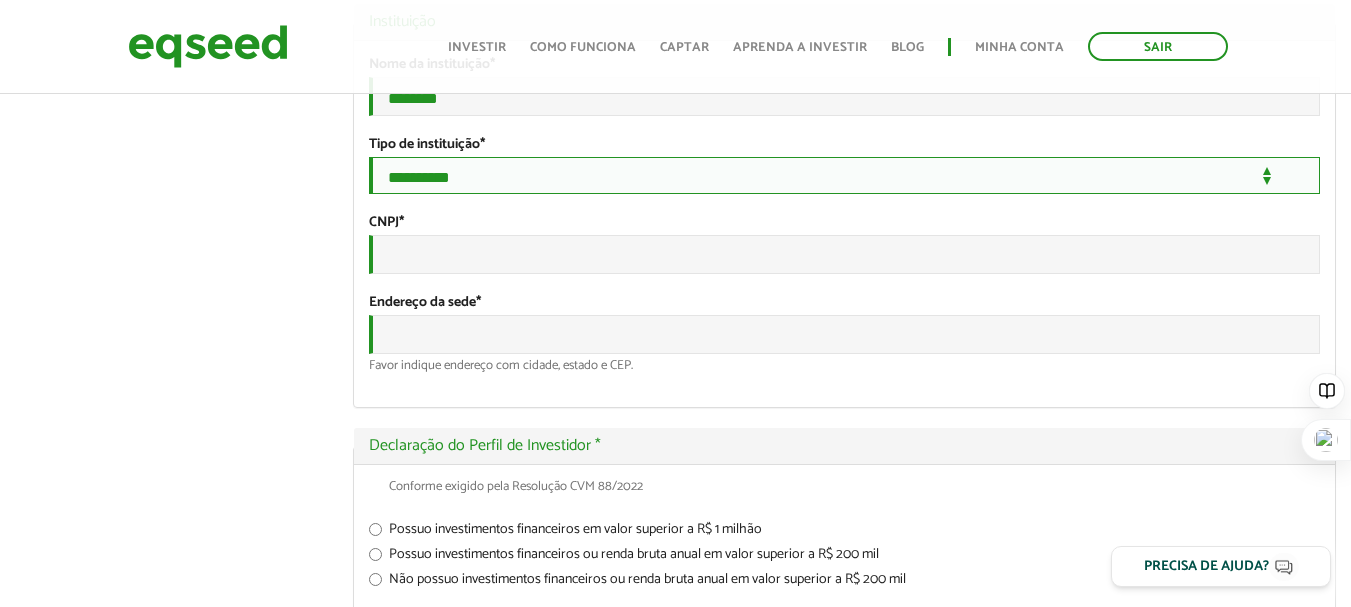 click on "**********" at bounding box center [844, 175] 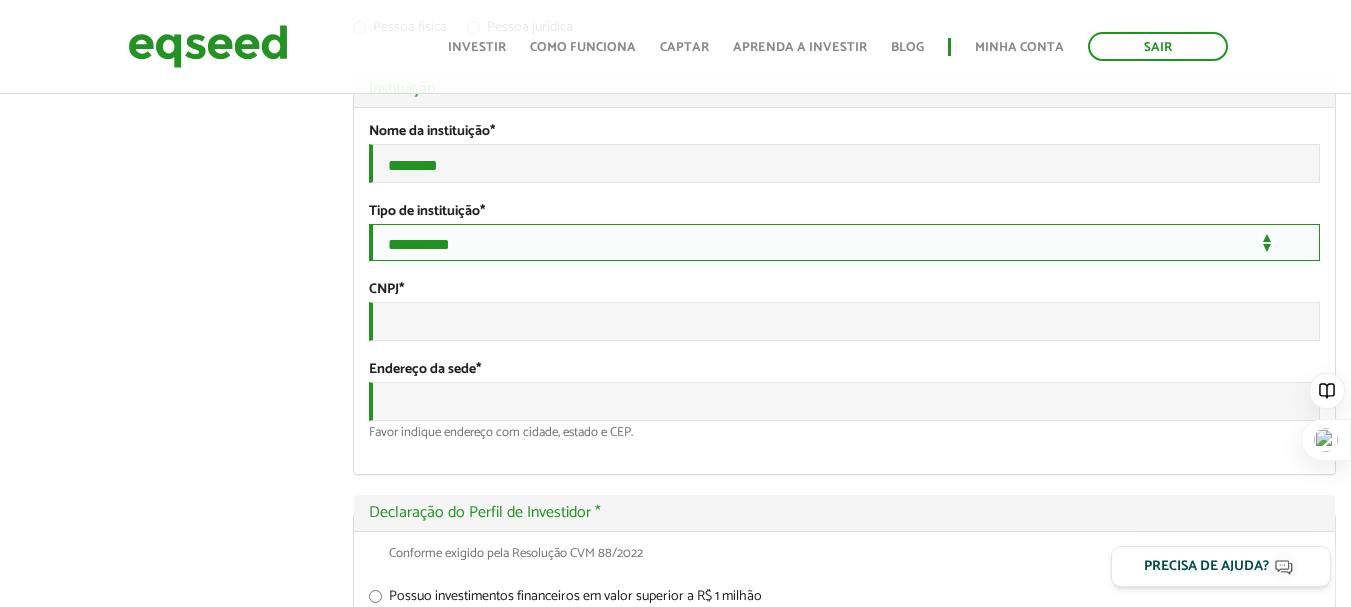 scroll, scrollTop: 2051, scrollLeft: 0, axis: vertical 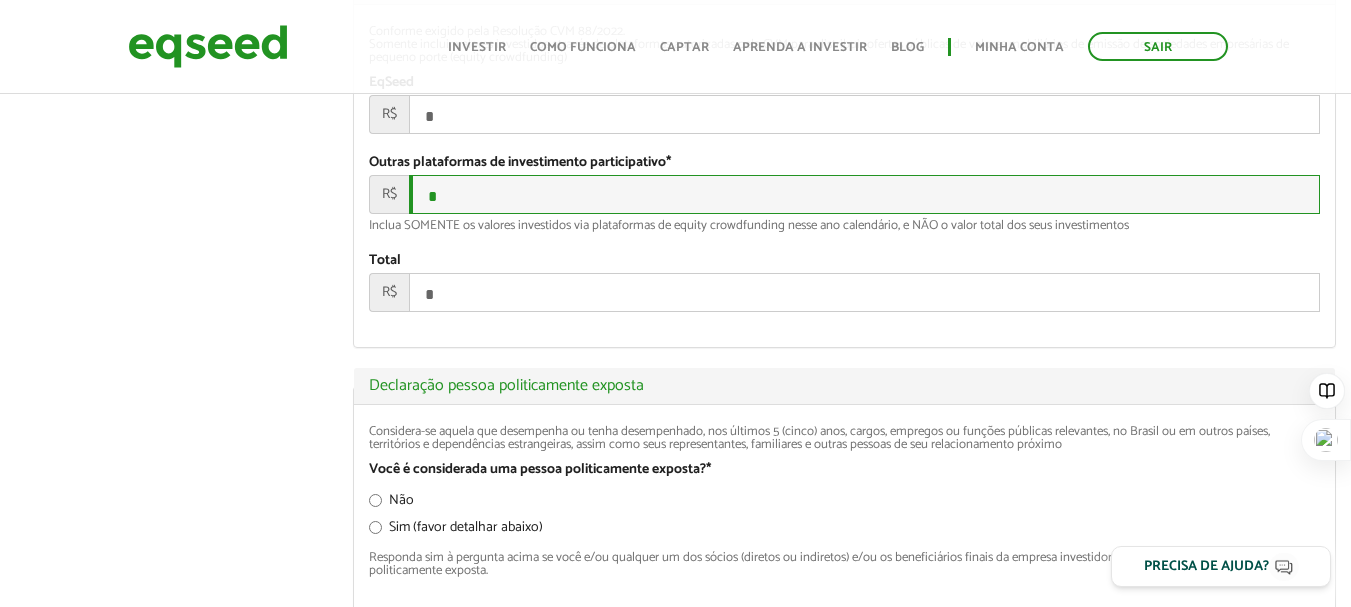 click on "*" at bounding box center (864, 194) 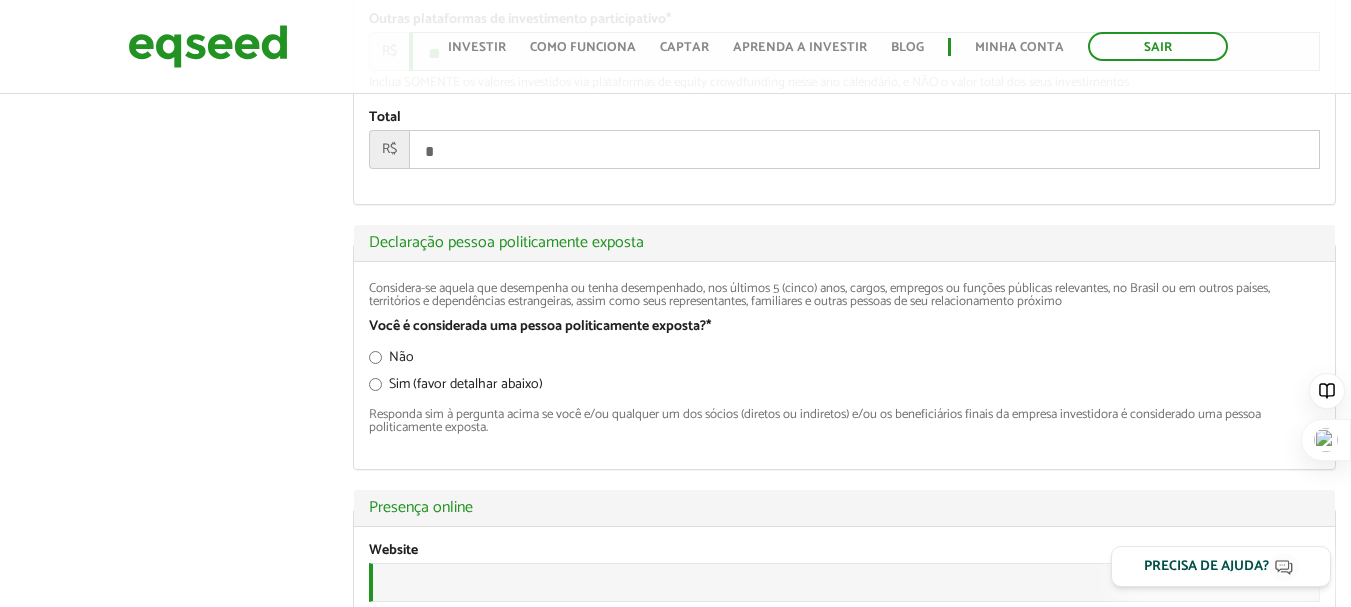 scroll, scrollTop: 2651, scrollLeft: 0, axis: vertical 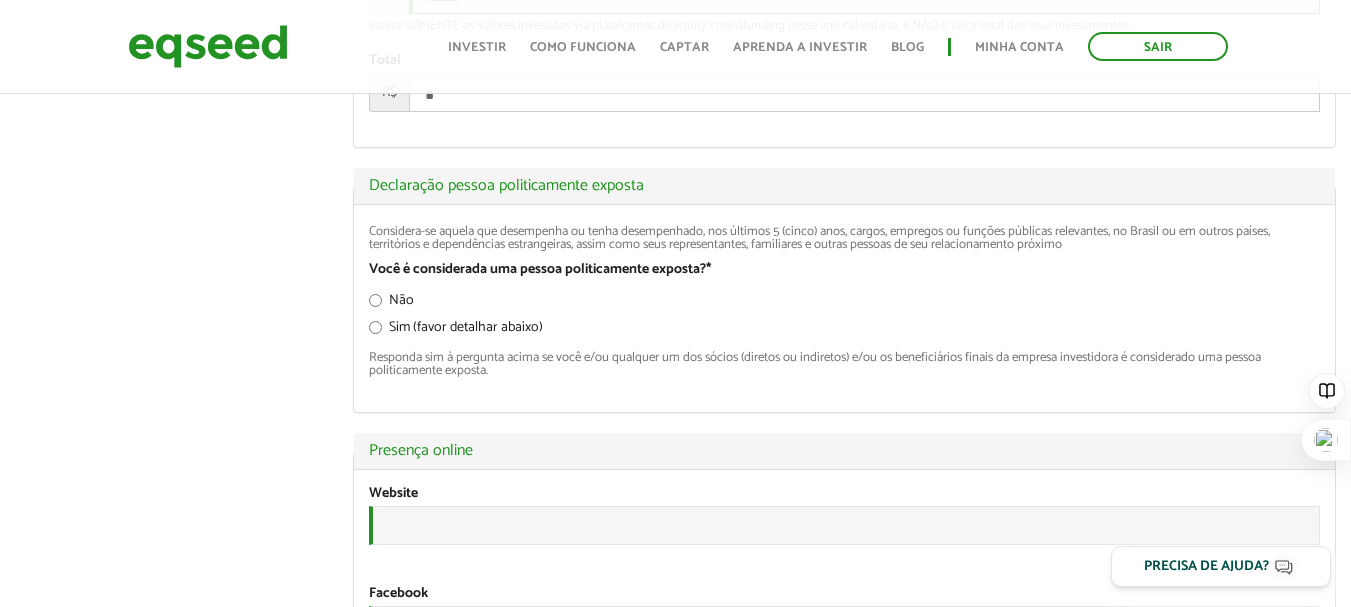 type on "*****" 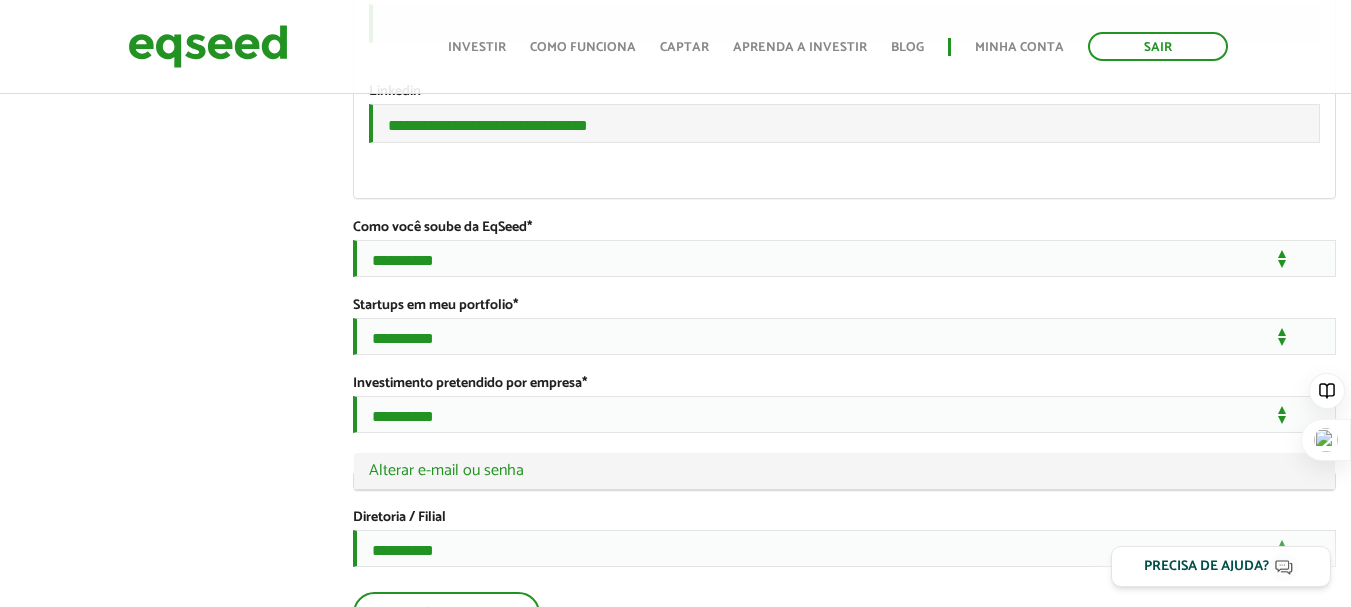 scroll, scrollTop: 3384, scrollLeft: 0, axis: vertical 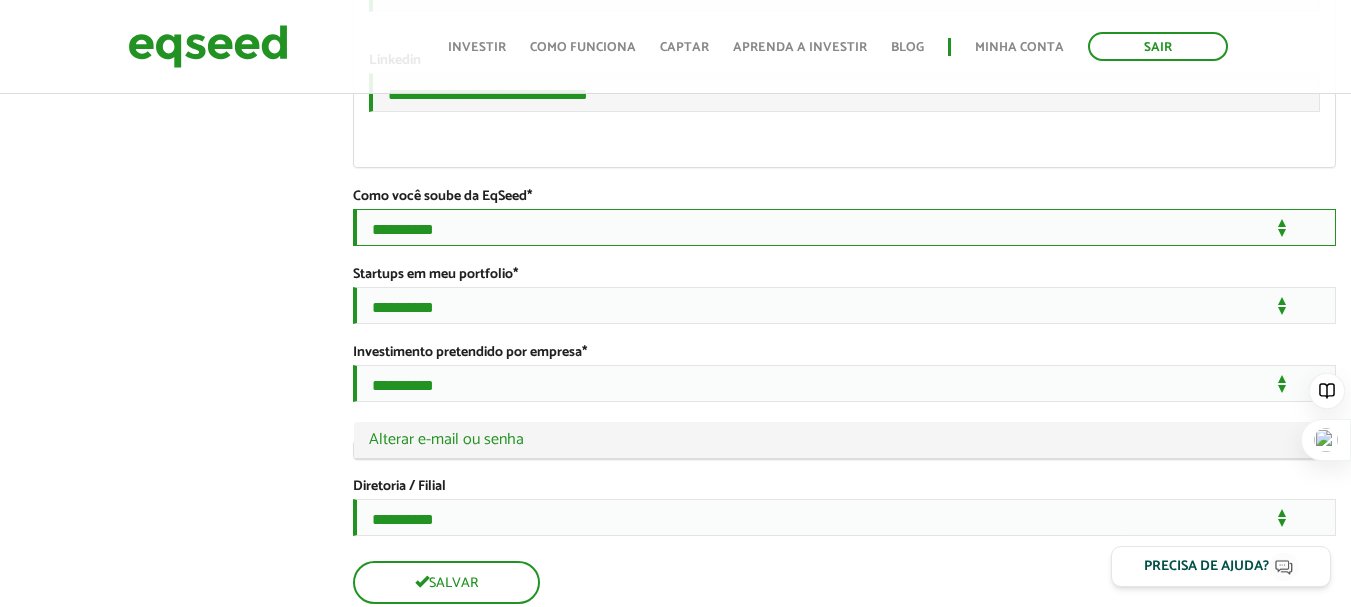 click on "**********" at bounding box center (844, 227) 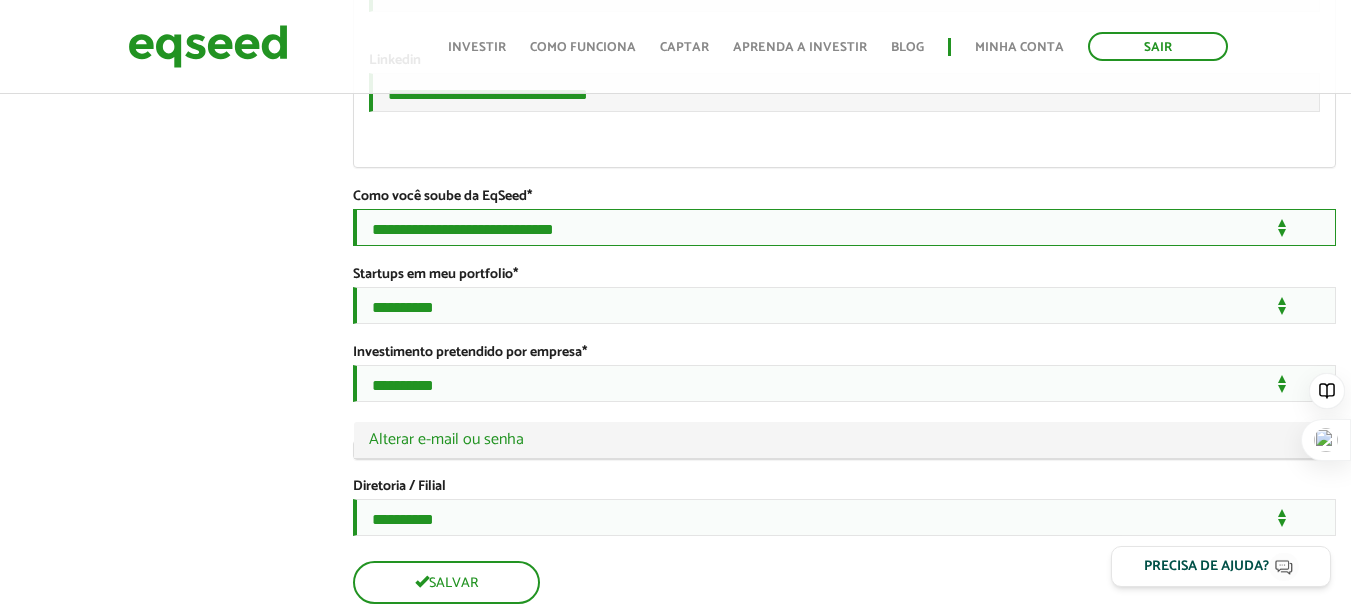 click on "**********" at bounding box center (844, 227) 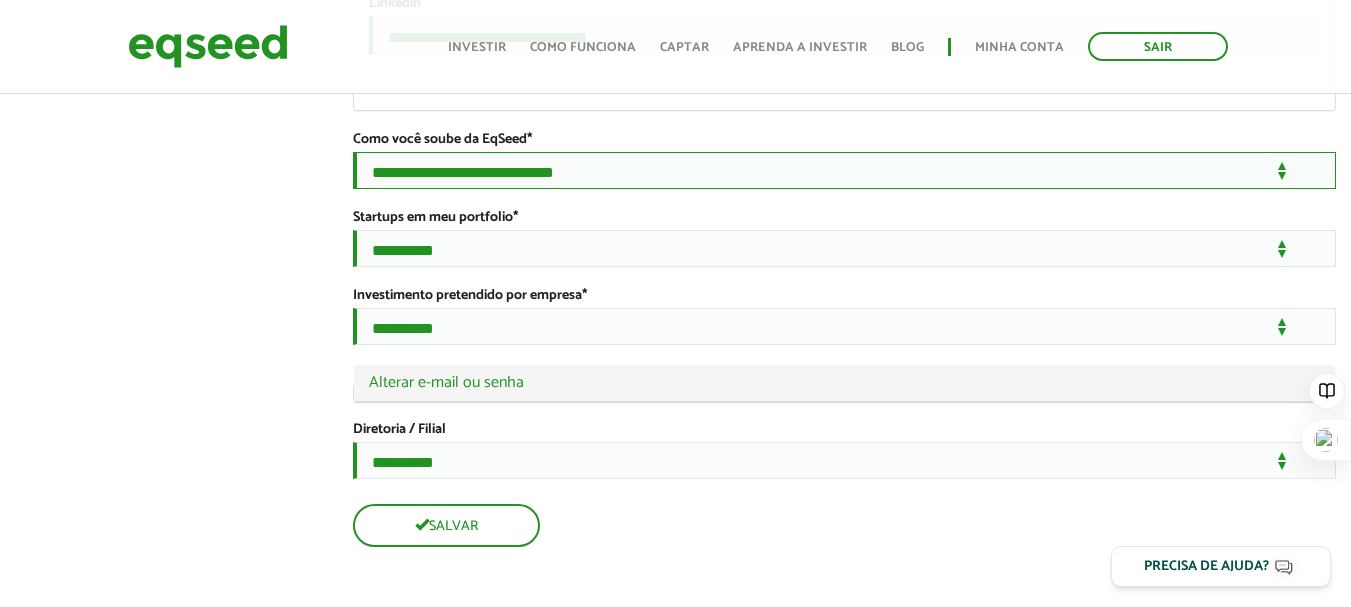 scroll, scrollTop: 3709, scrollLeft: 0, axis: vertical 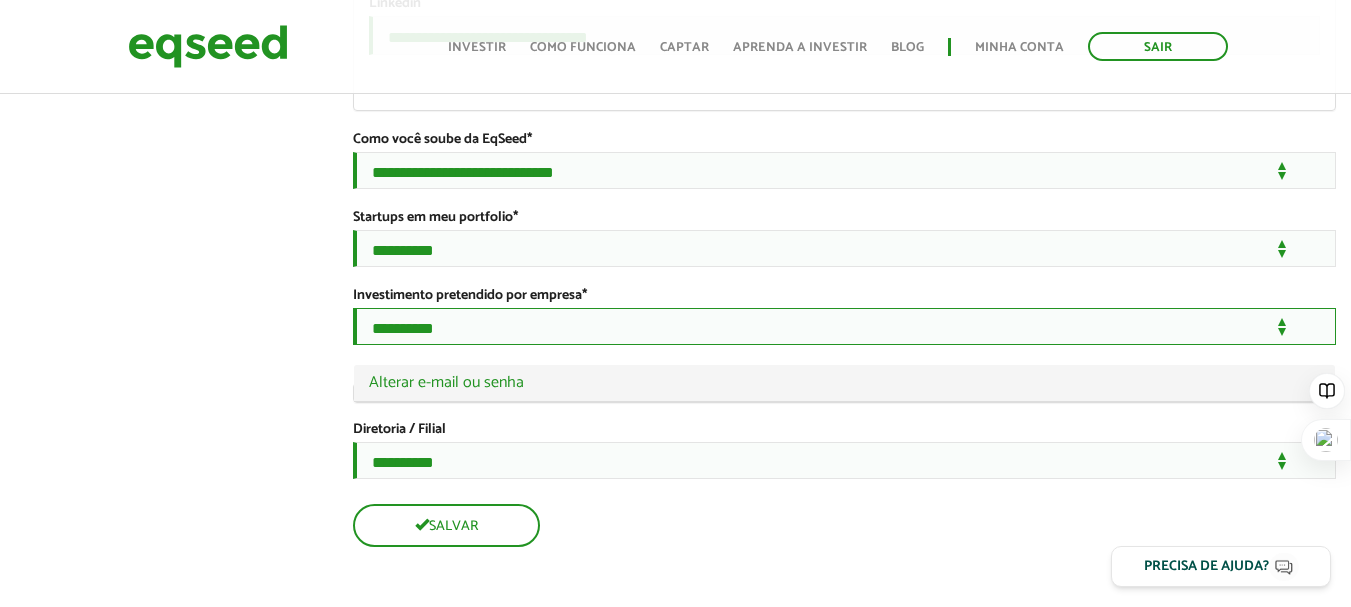 click on "**********" at bounding box center [844, 326] 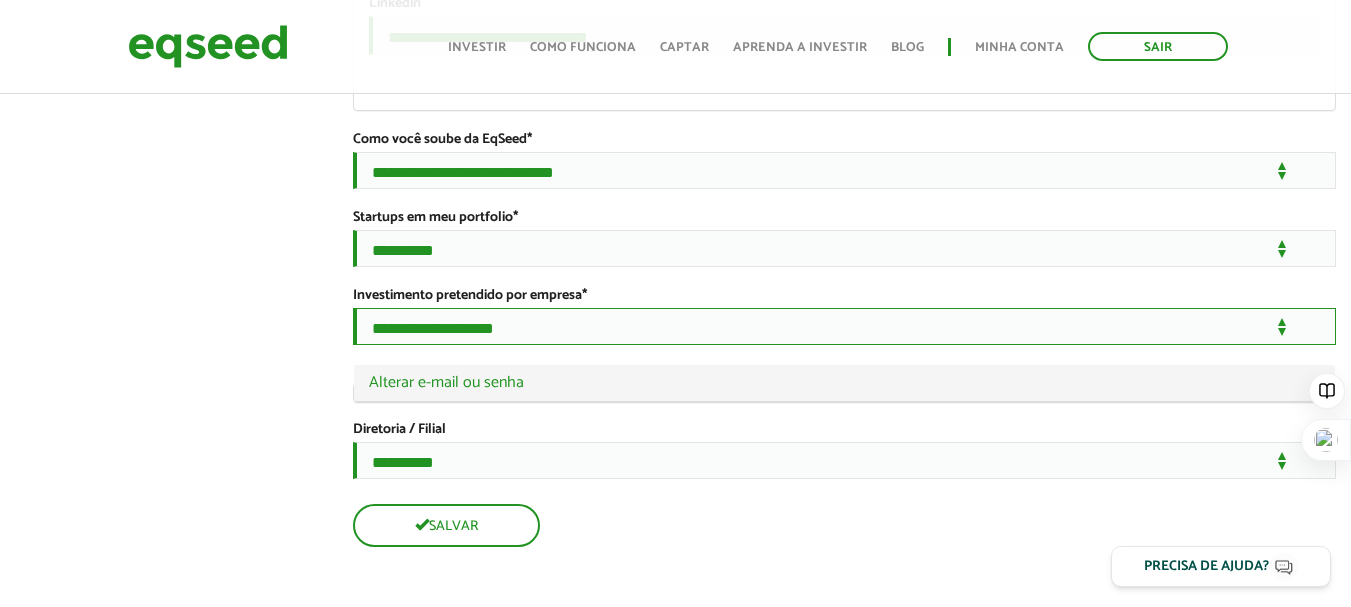 click on "**********" at bounding box center (844, 326) 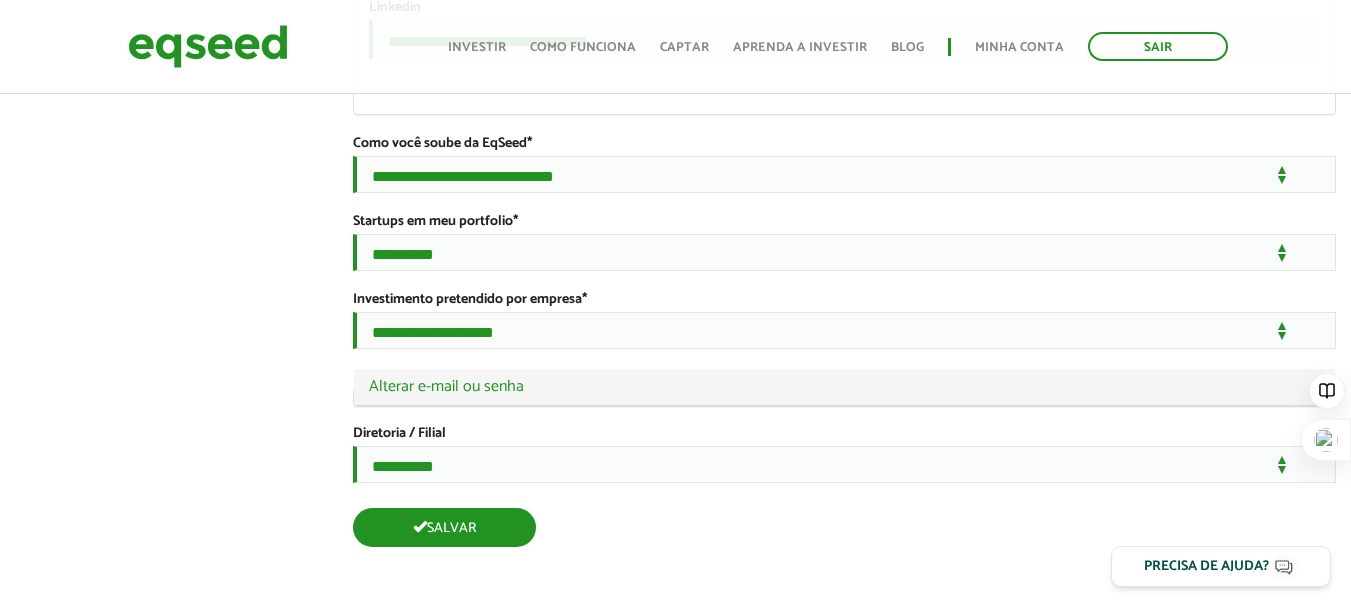 scroll, scrollTop: 3705, scrollLeft: 0, axis: vertical 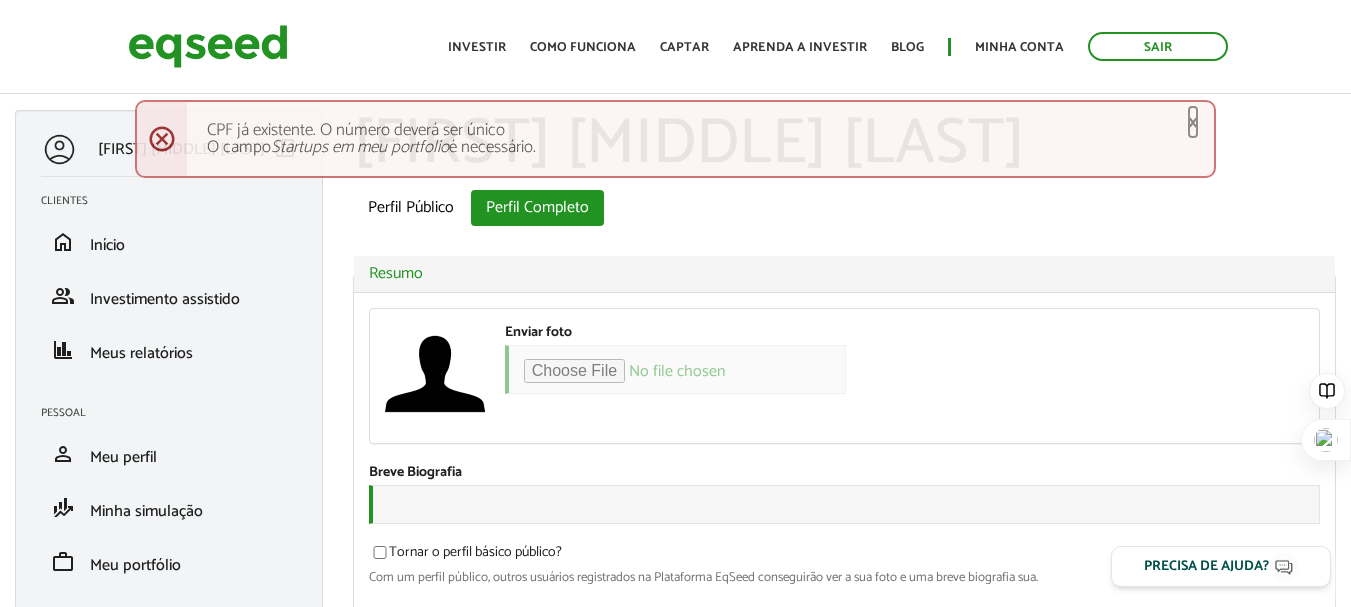 click on "×" at bounding box center (1193, 122) 